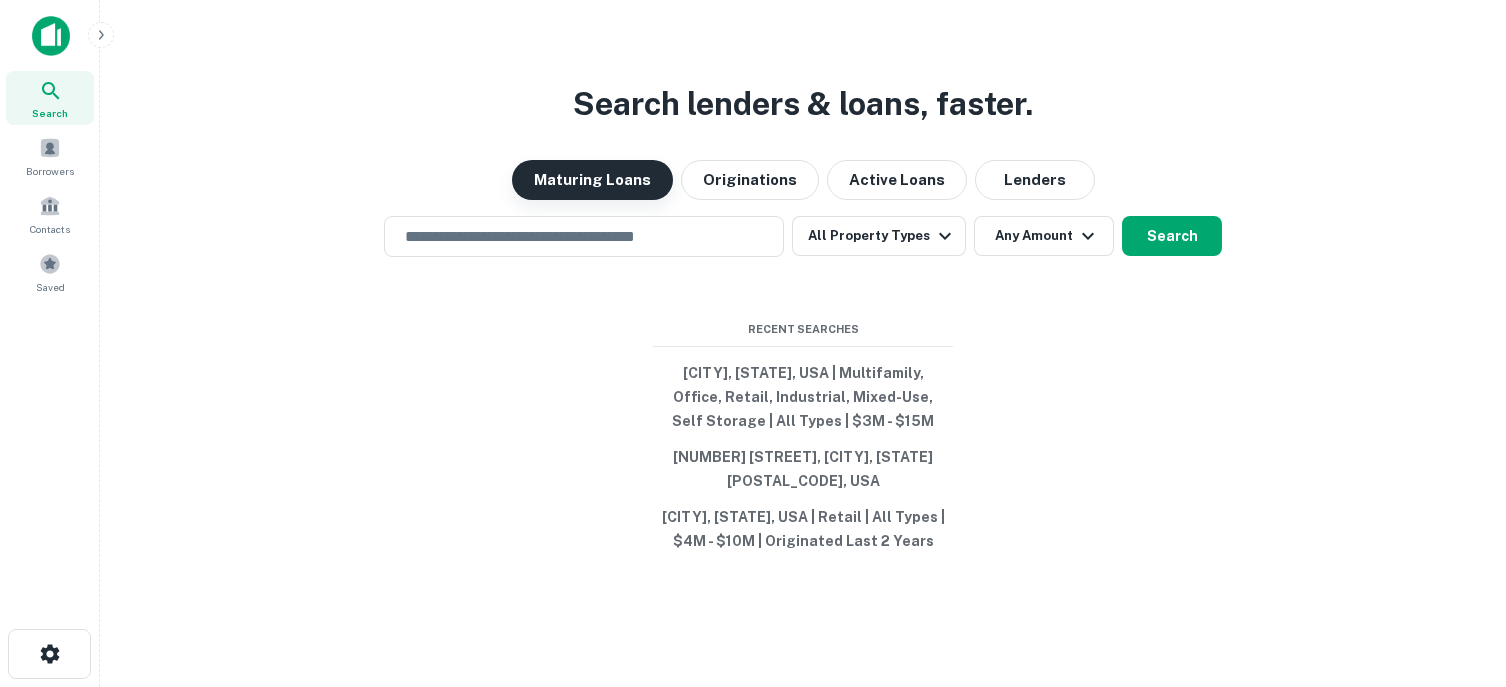 scroll, scrollTop: 0, scrollLeft: 0, axis: both 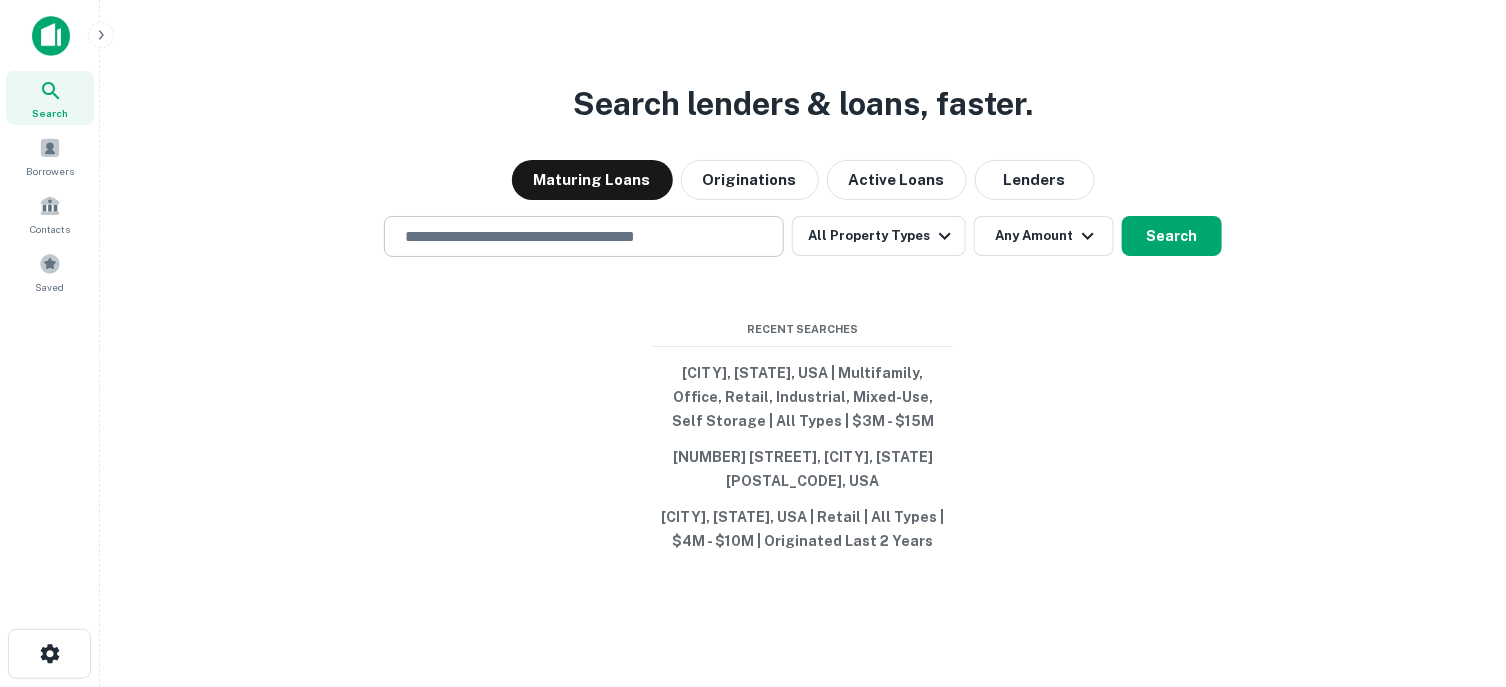 click on "​" at bounding box center [584, 236] 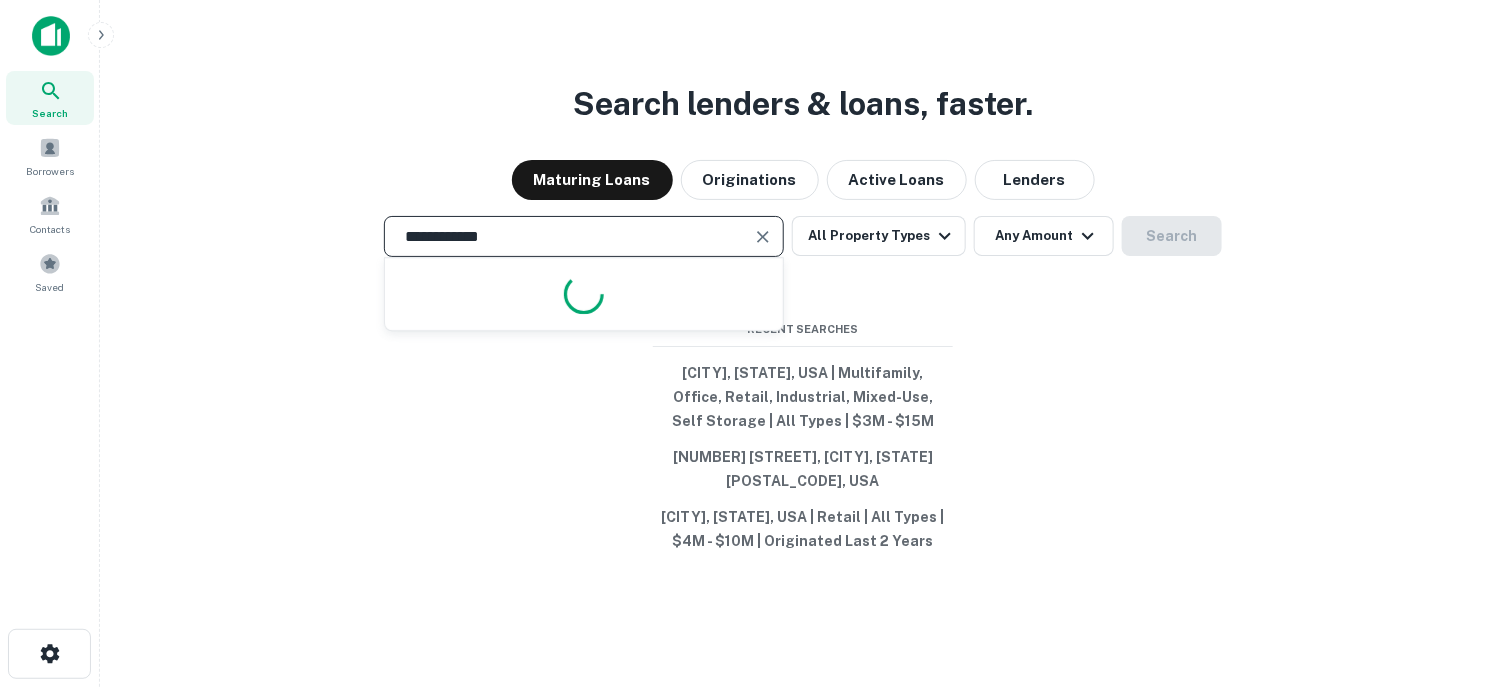 type on "**********" 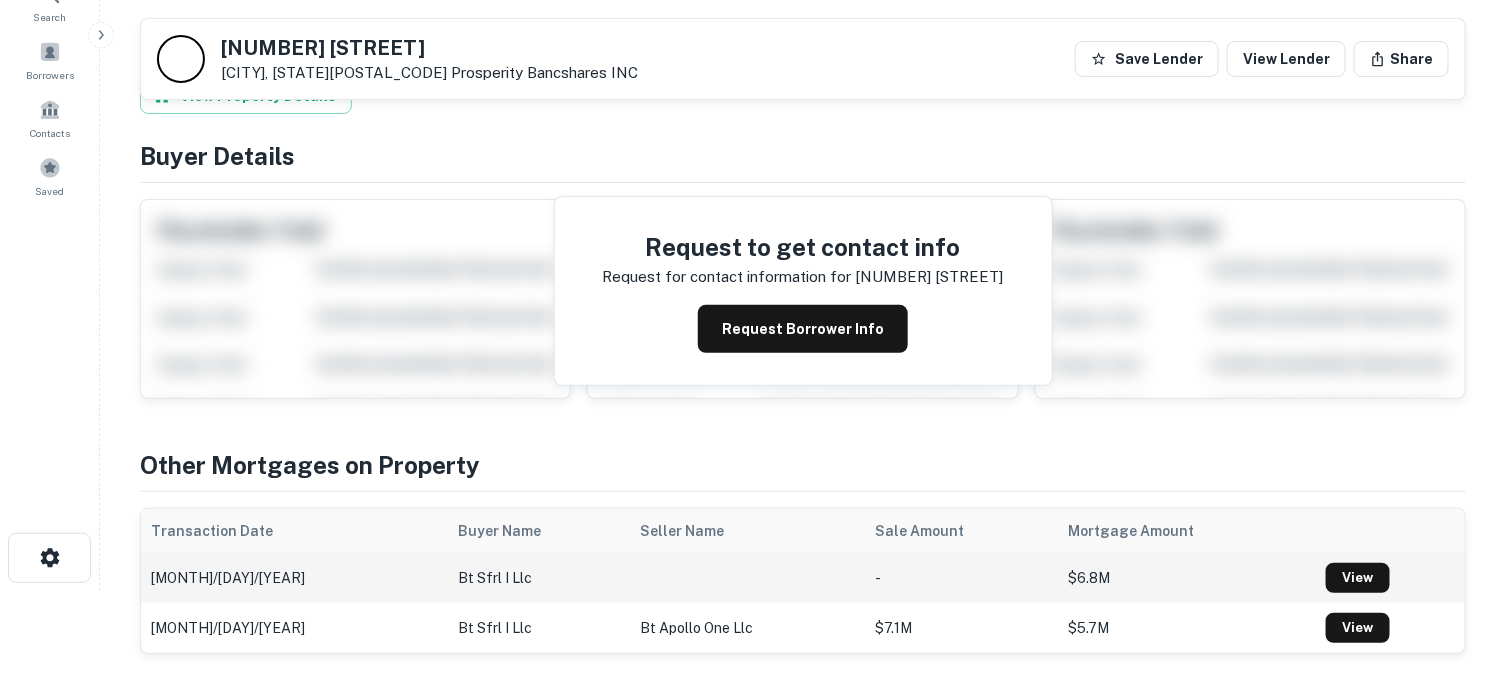 scroll, scrollTop: 0, scrollLeft: 0, axis: both 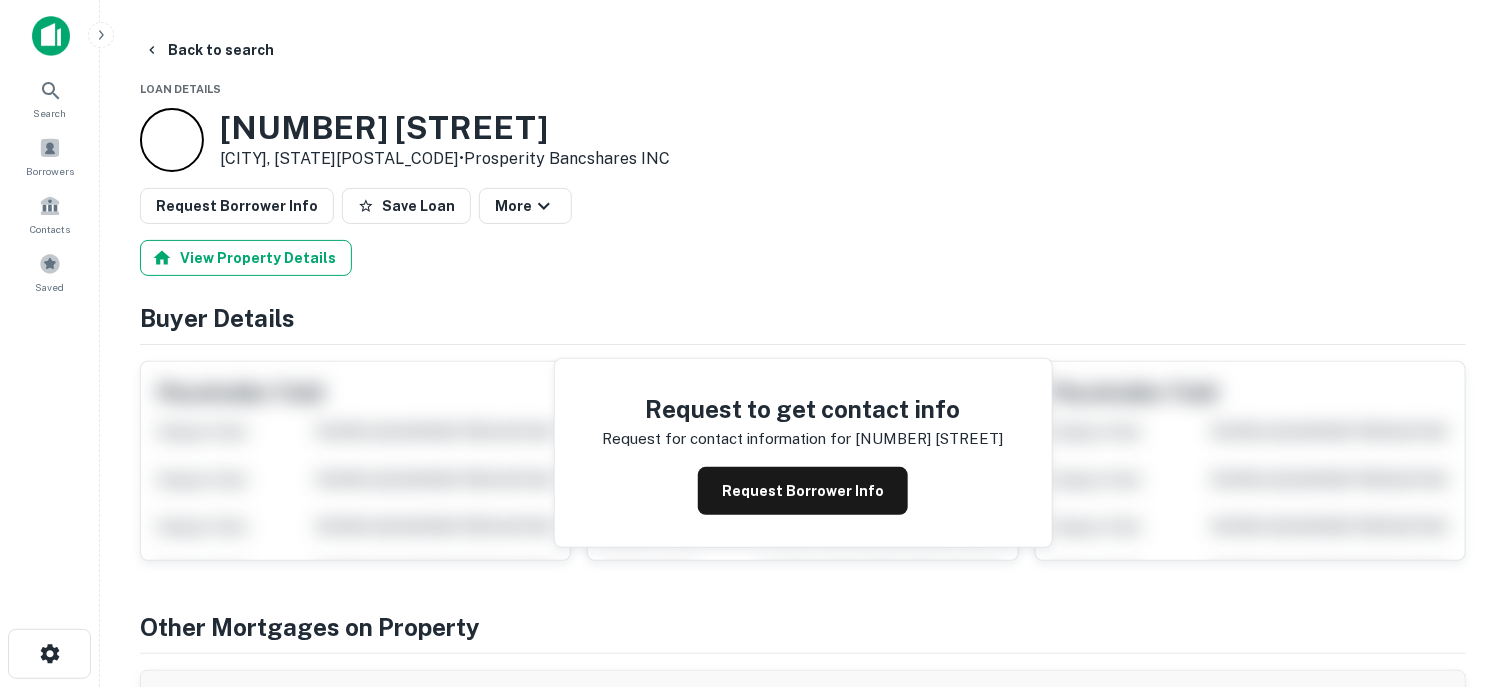 drag, startPoint x: 267, startPoint y: 247, endPoint x: 275, endPoint y: 255, distance: 11.313708 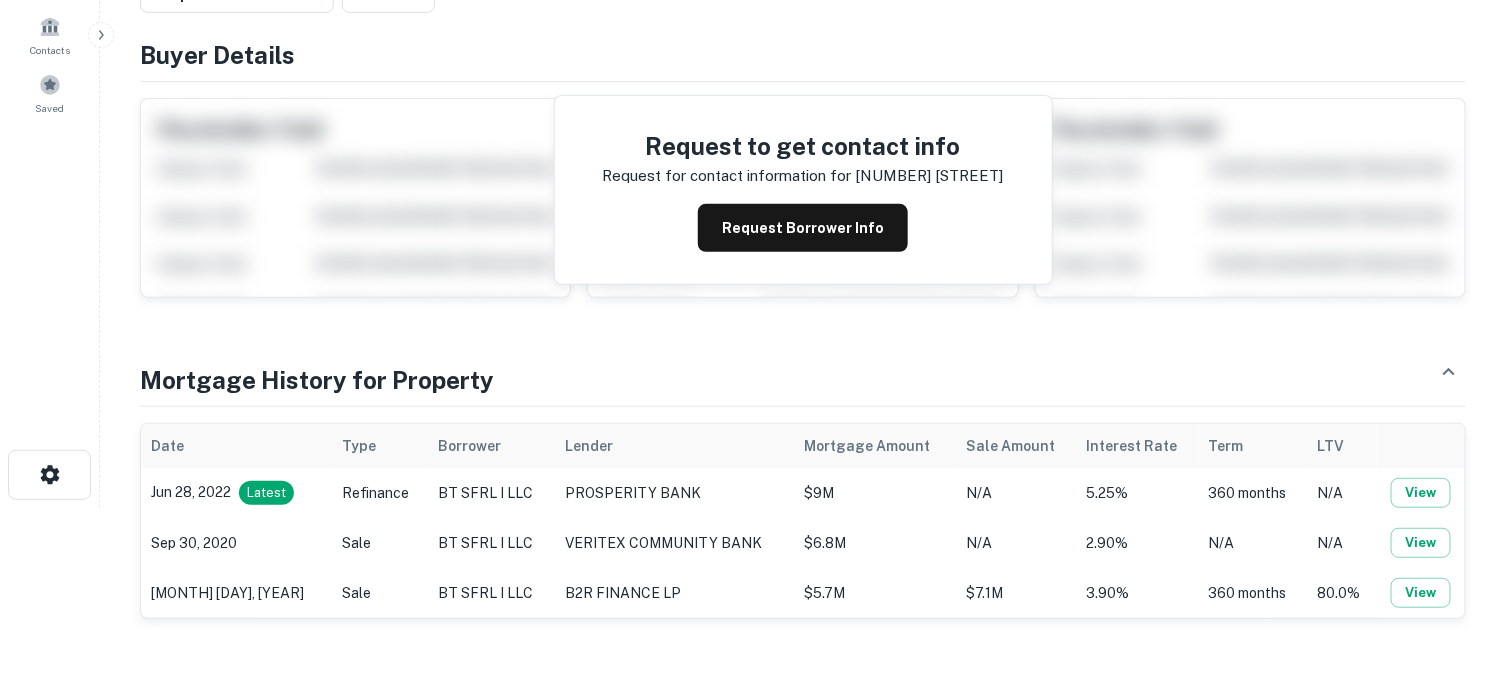 scroll, scrollTop: 500, scrollLeft: 0, axis: vertical 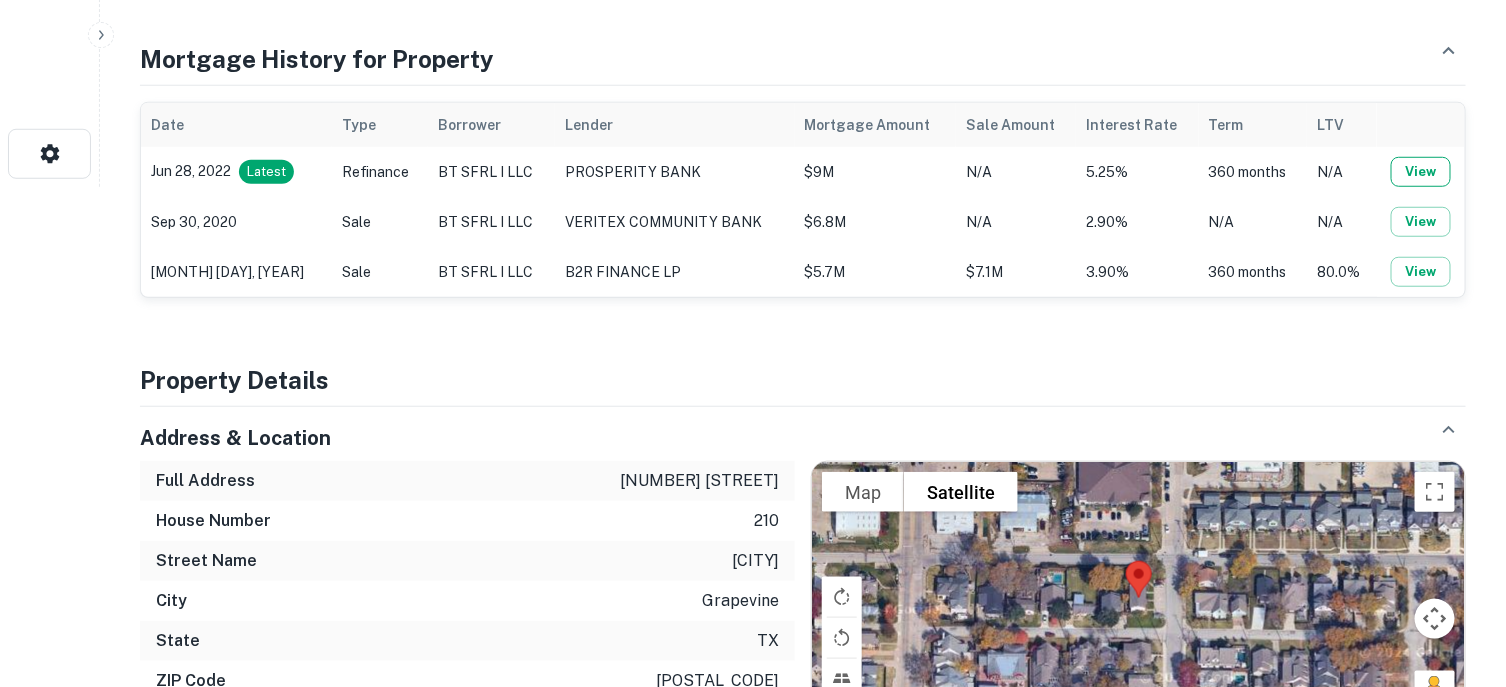 click on "View" at bounding box center [1421, 172] 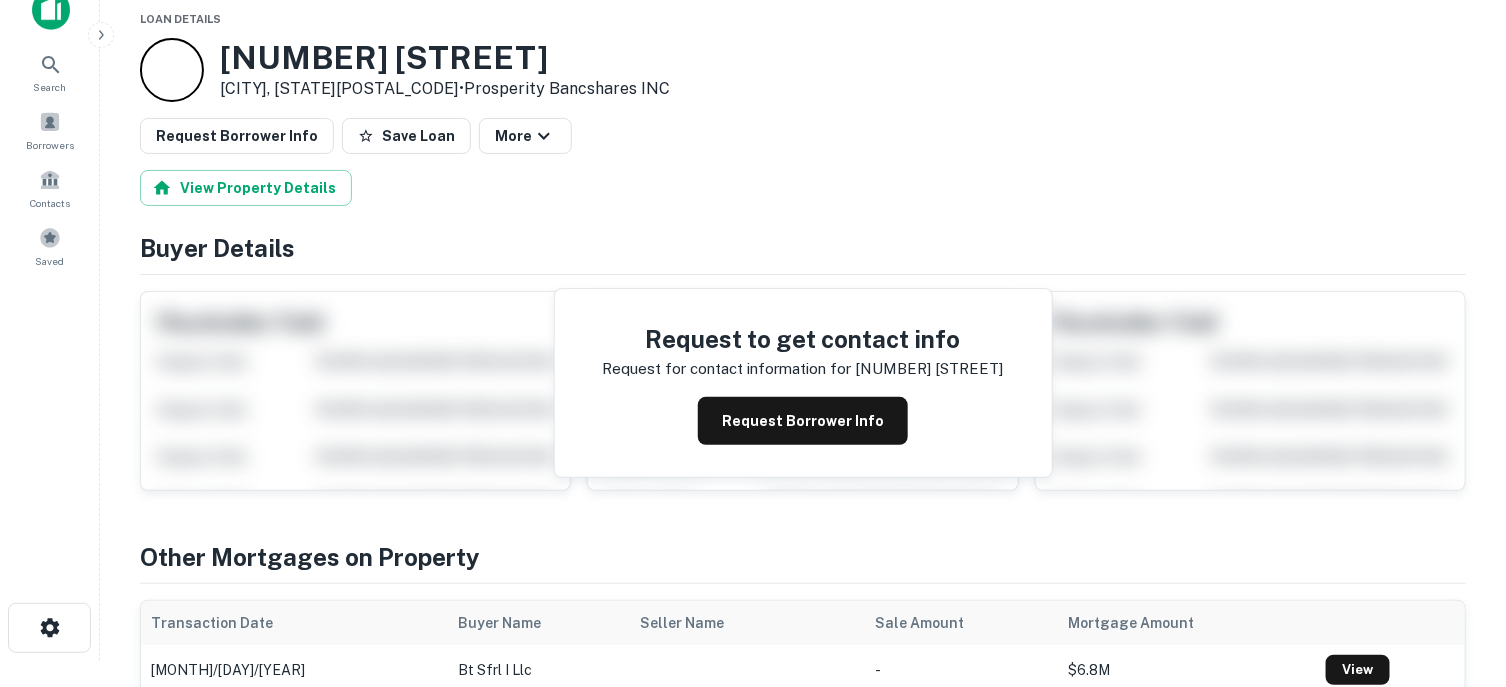 scroll, scrollTop: 0, scrollLeft: 0, axis: both 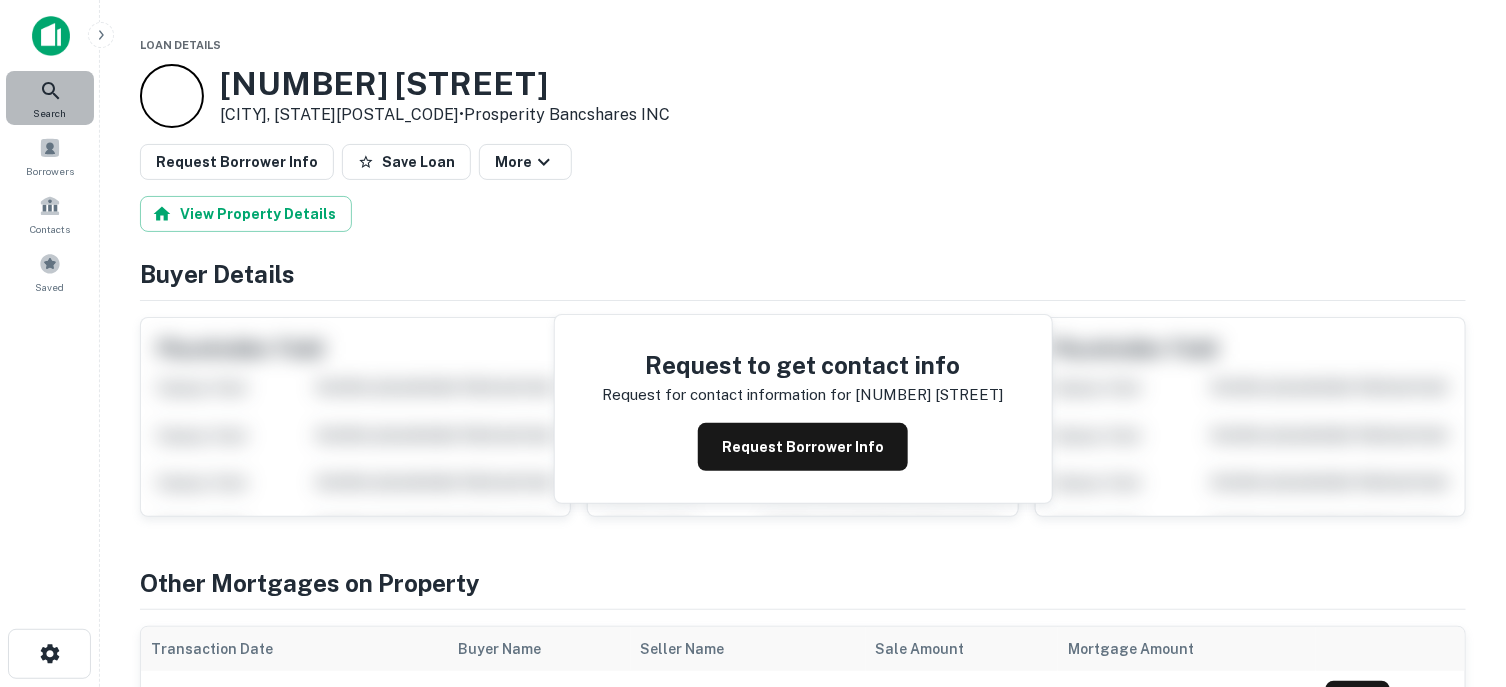 click 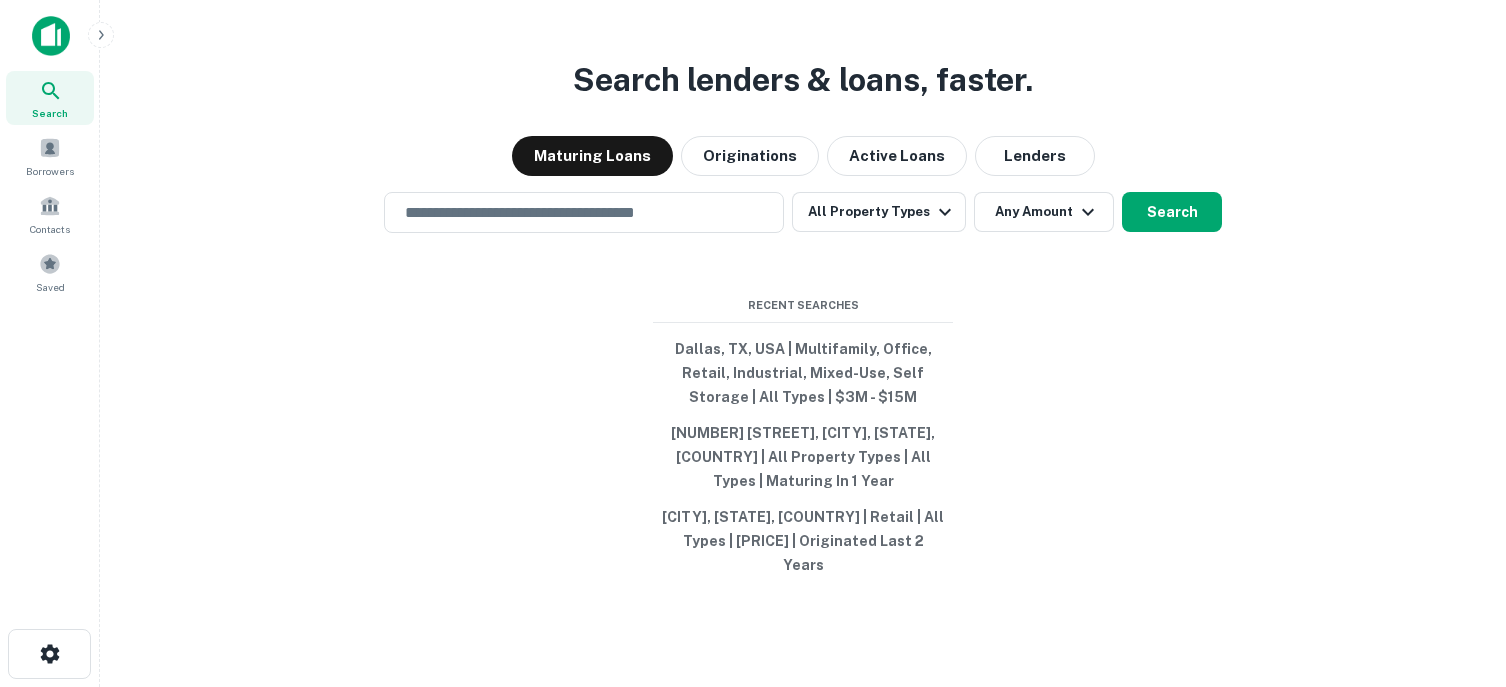 scroll, scrollTop: 0, scrollLeft: 0, axis: both 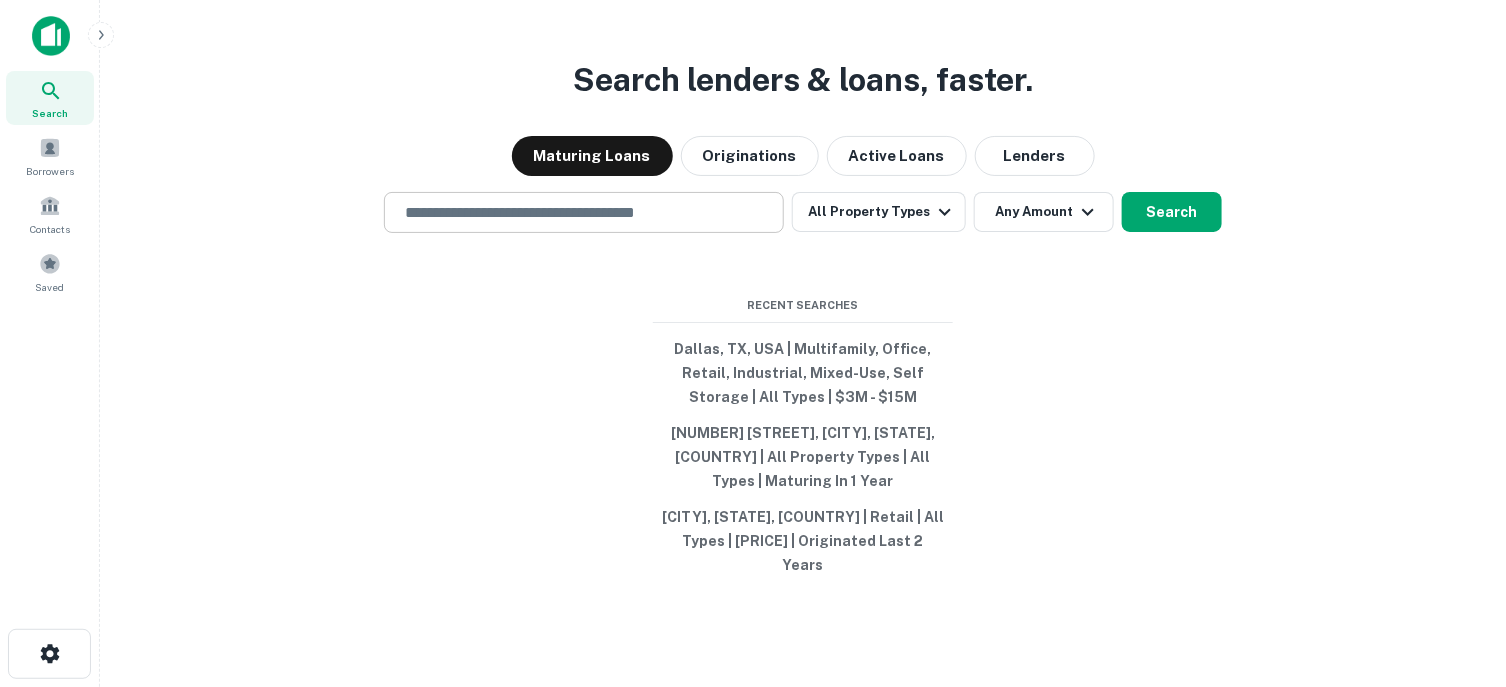 drag, startPoint x: 0, startPoint y: 0, endPoint x: 550, endPoint y: 217, distance: 591.2605 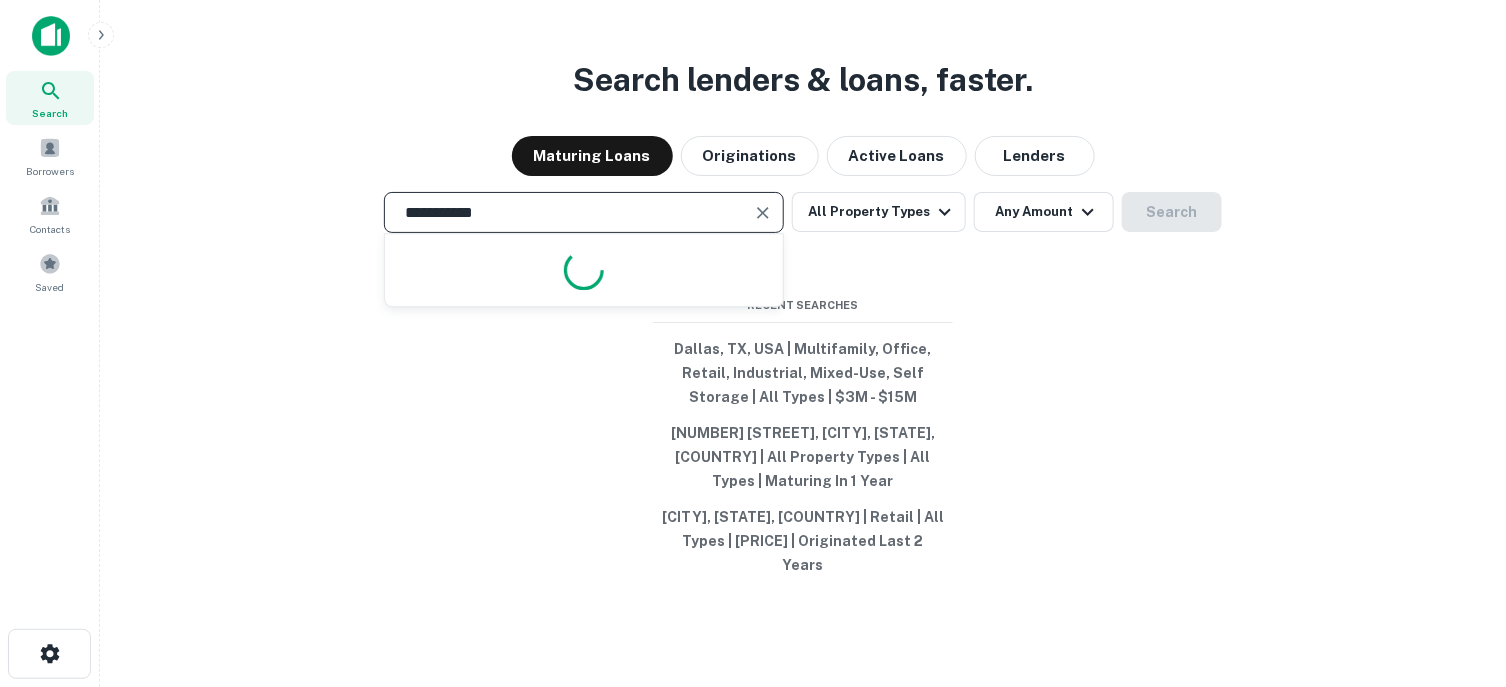 type on "**********" 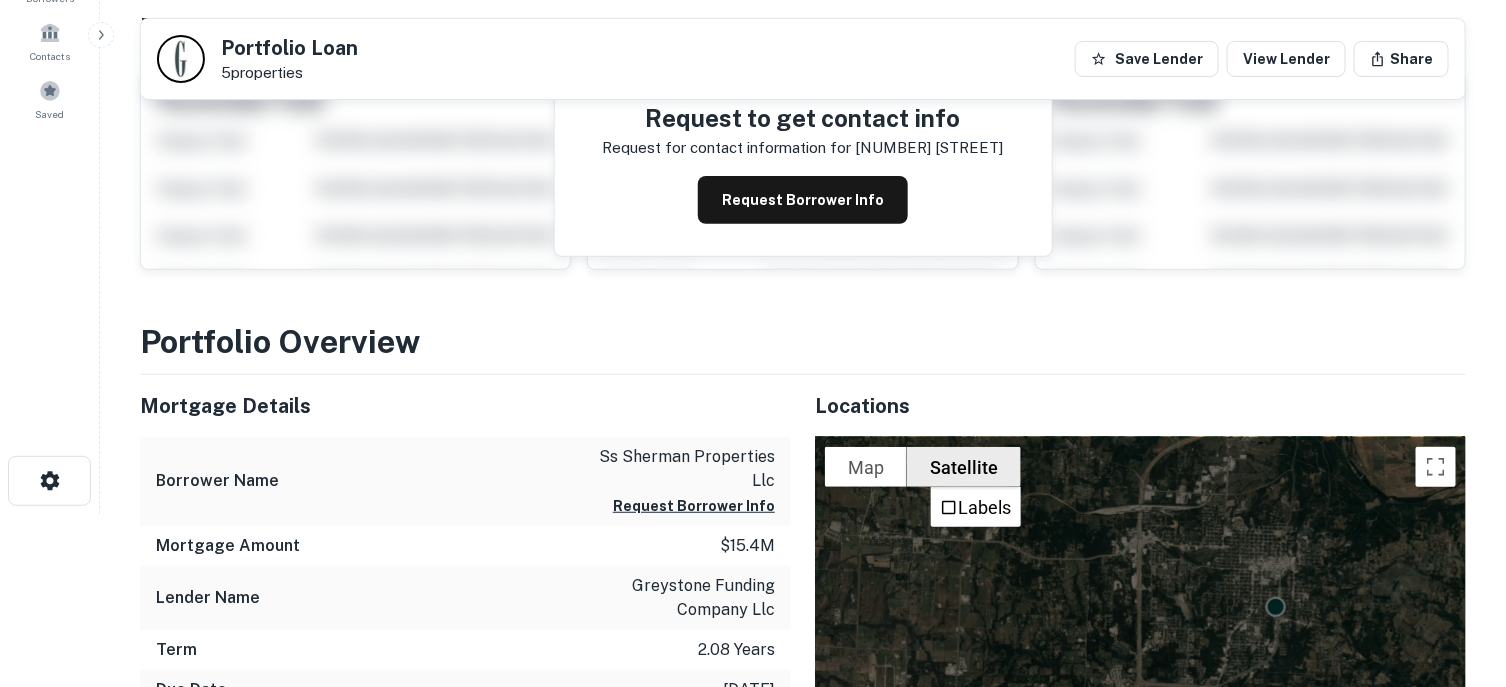 scroll, scrollTop: 0, scrollLeft: 0, axis: both 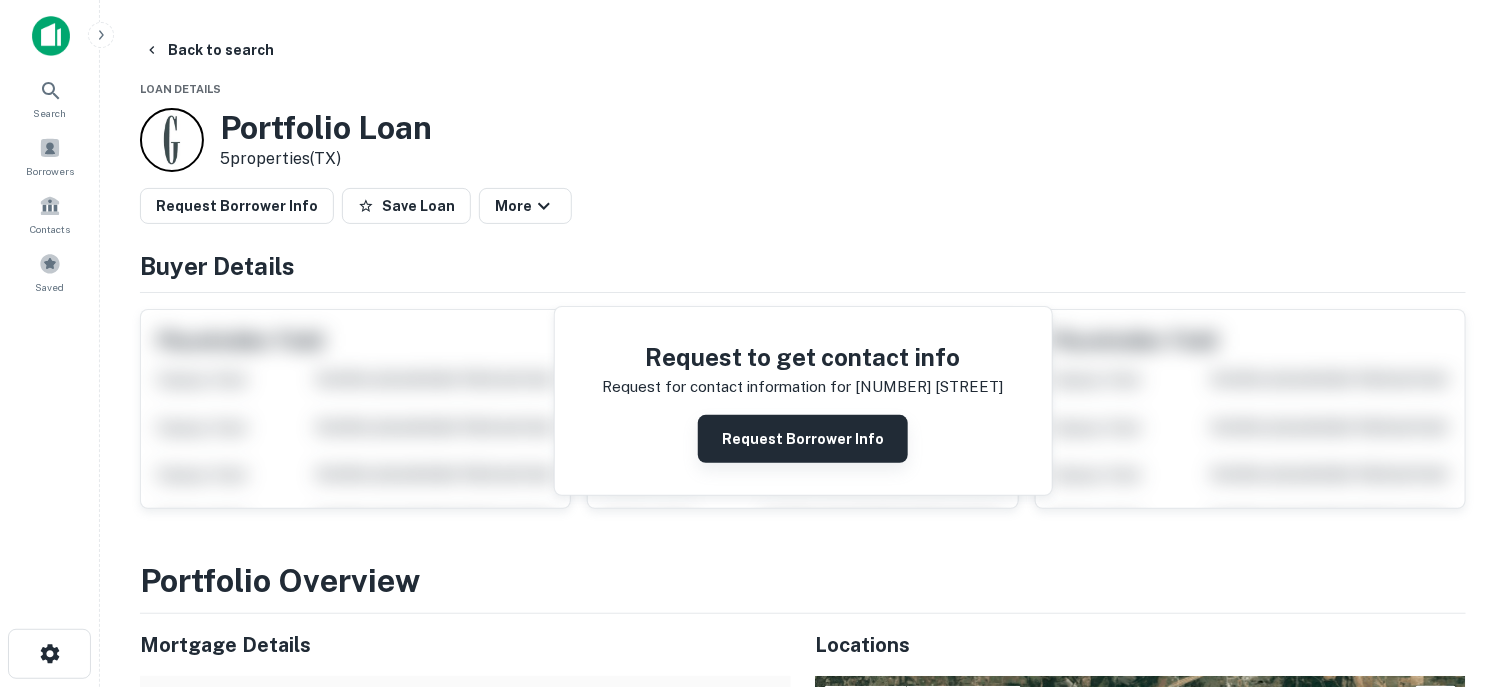 click on "Request Borrower Info" at bounding box center [803, 439] 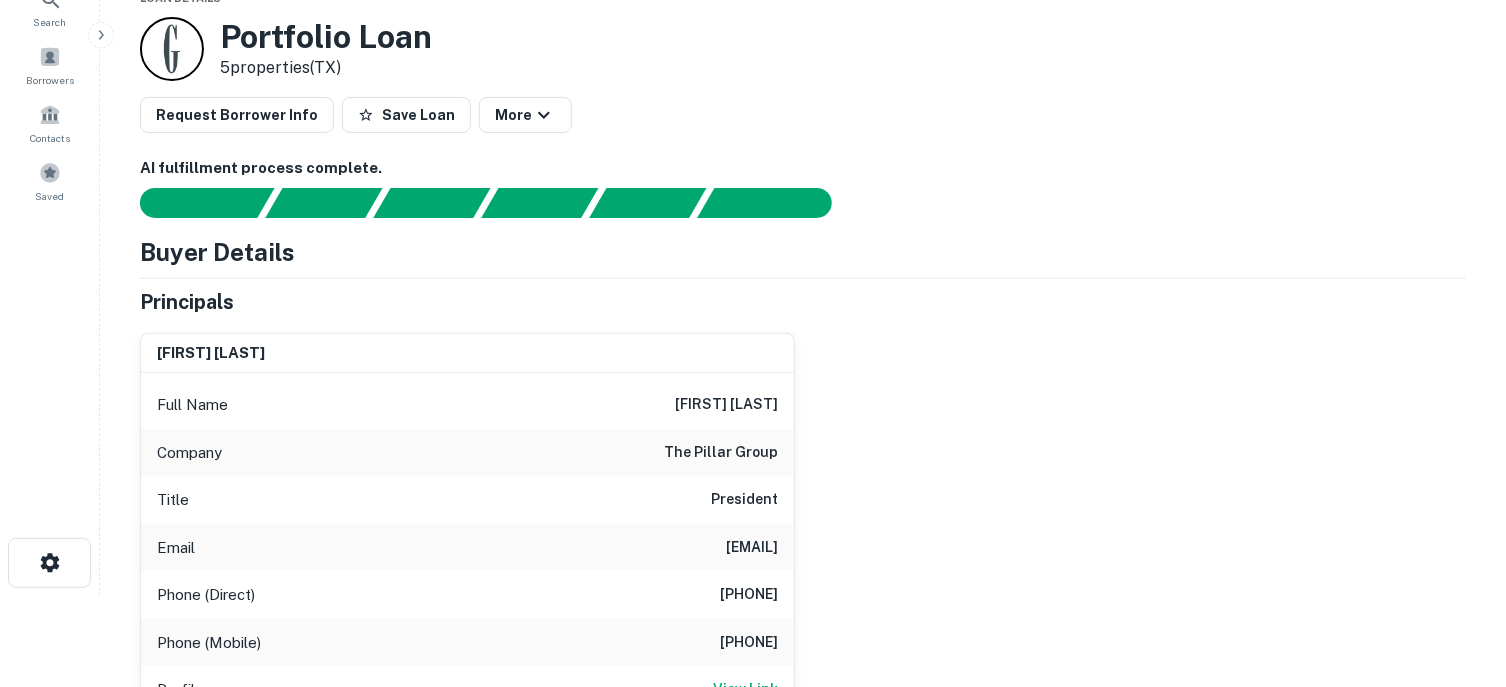 scroll, scrollTop: 0, scrollLeft: 0, axis: both 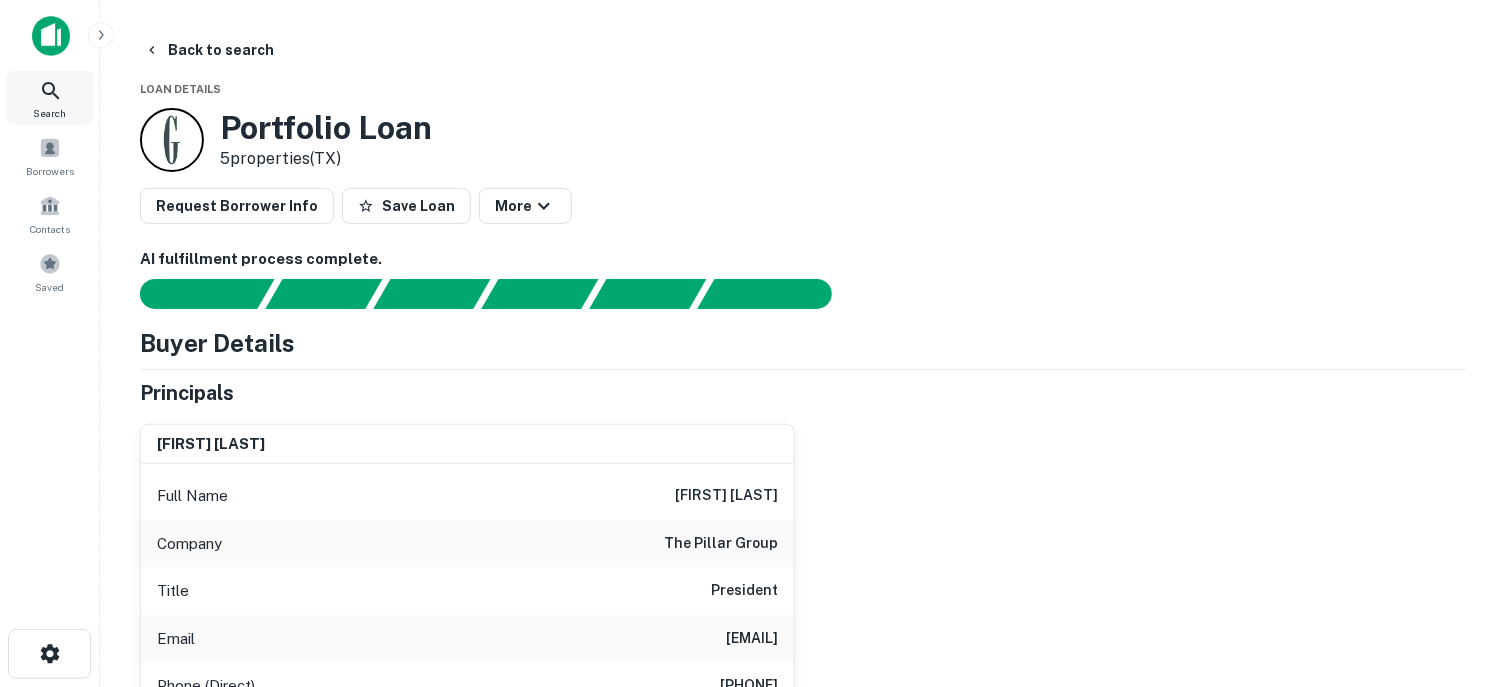 click on "Search" at bounding box center [50, 113] 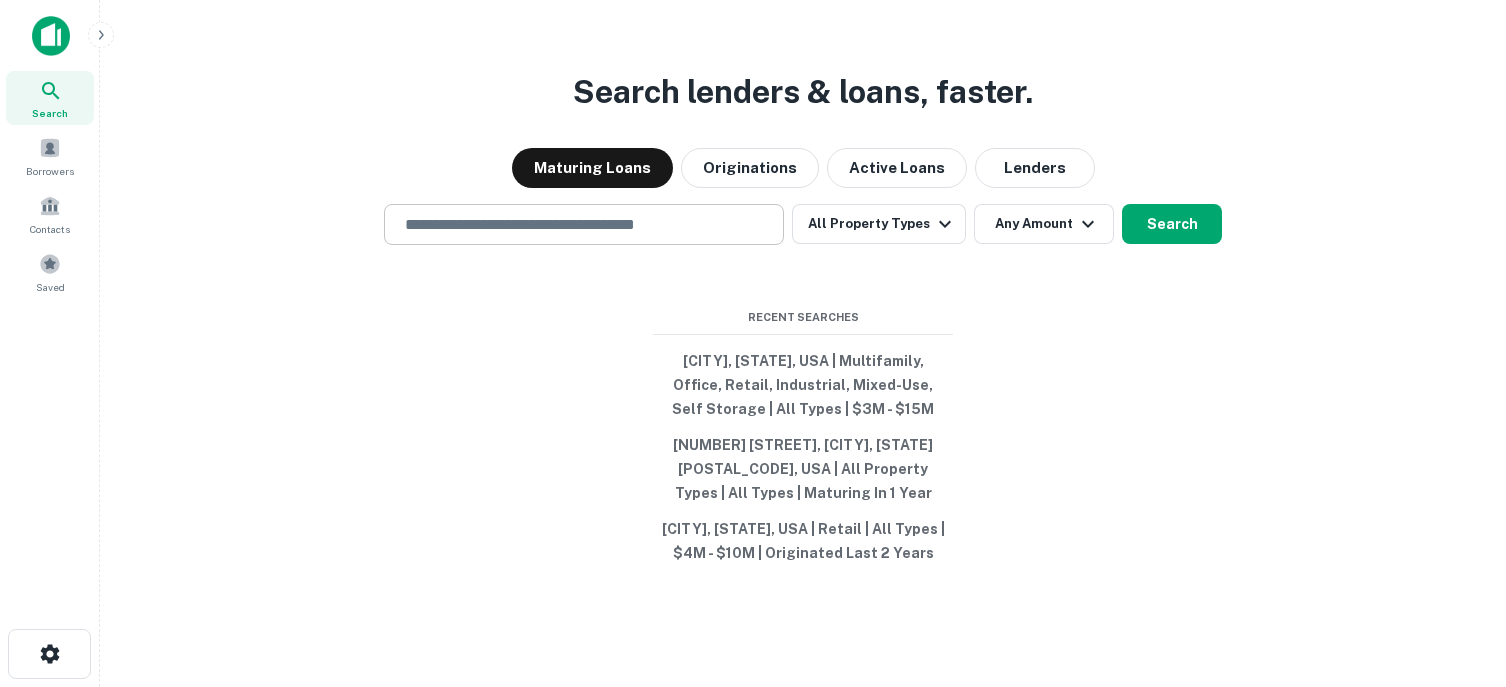 scroll, scrollTop: 0, scrollLeft: 0, axis: both 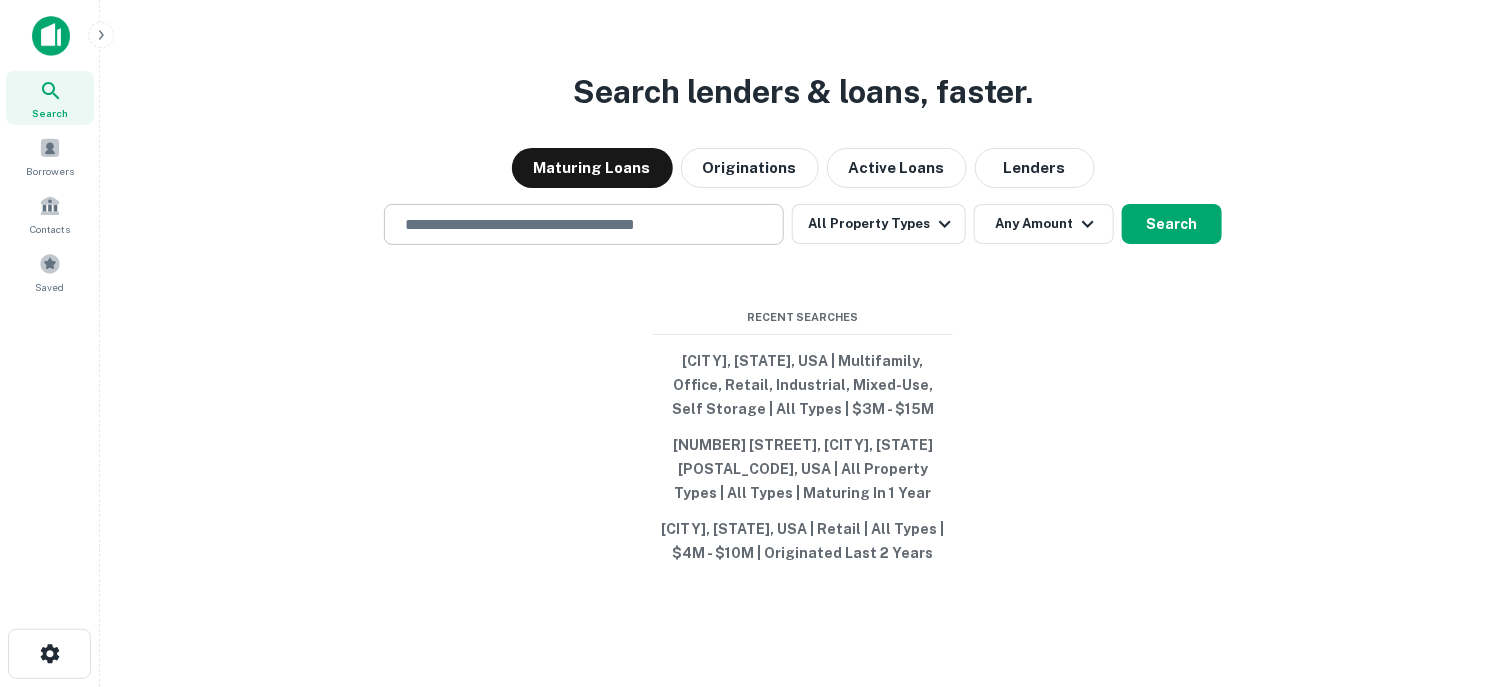 click at bounding box center (584, 224) 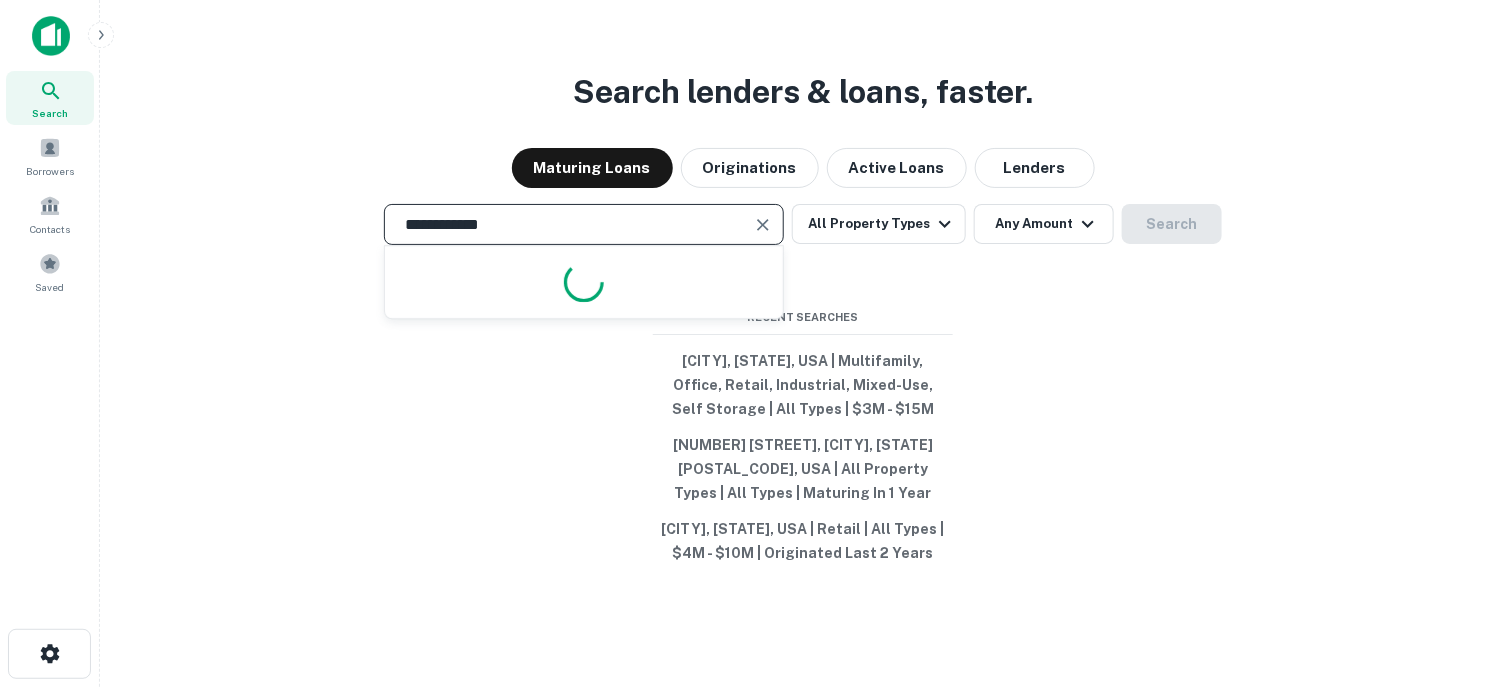 type on "**********" 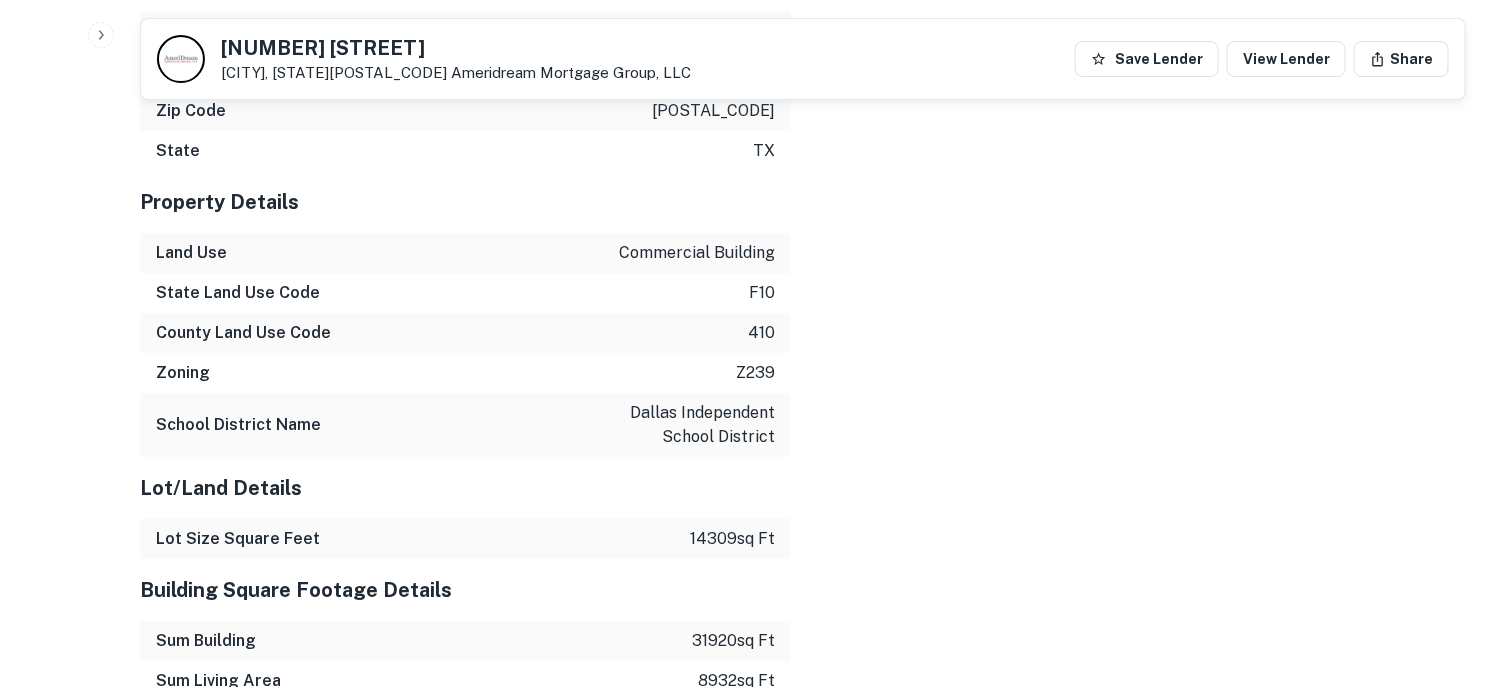 scroll, scrollTop: 2138, scrollLeft: 0, axis: vertical 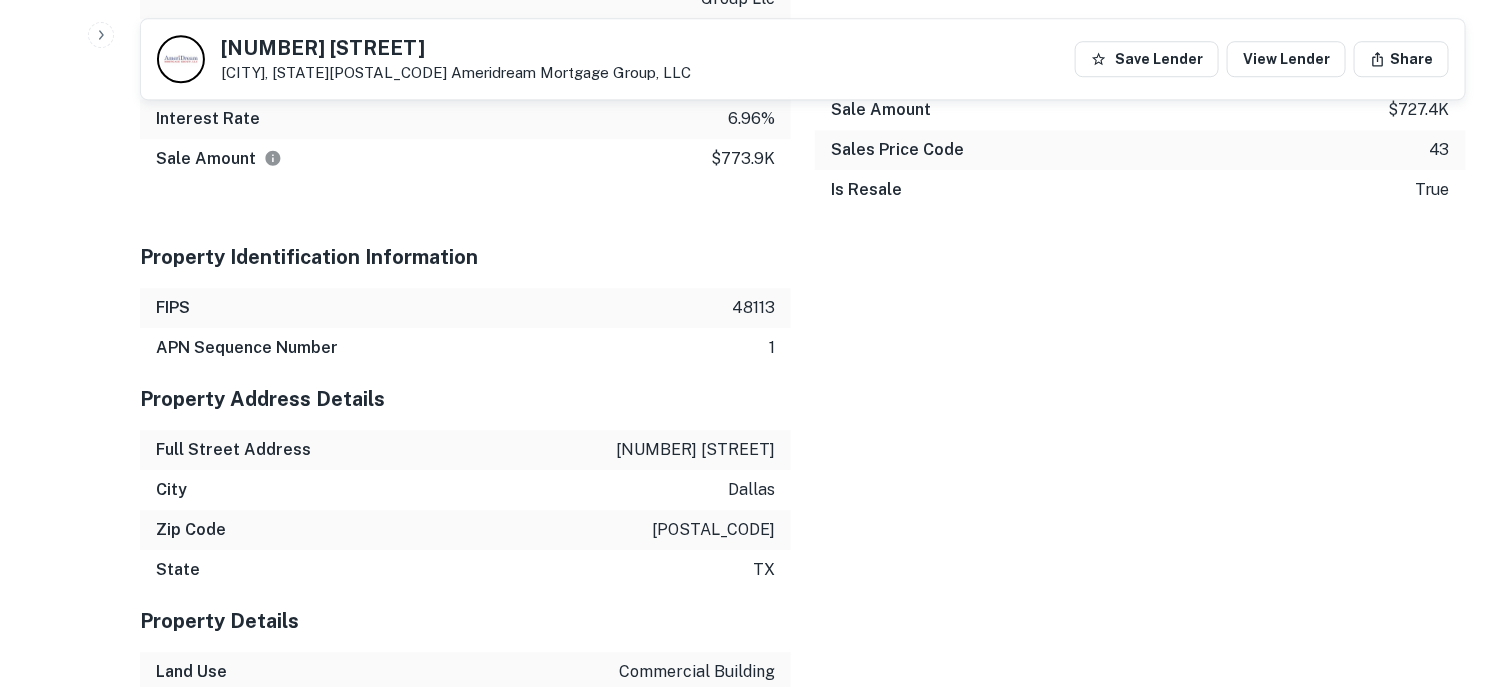 click 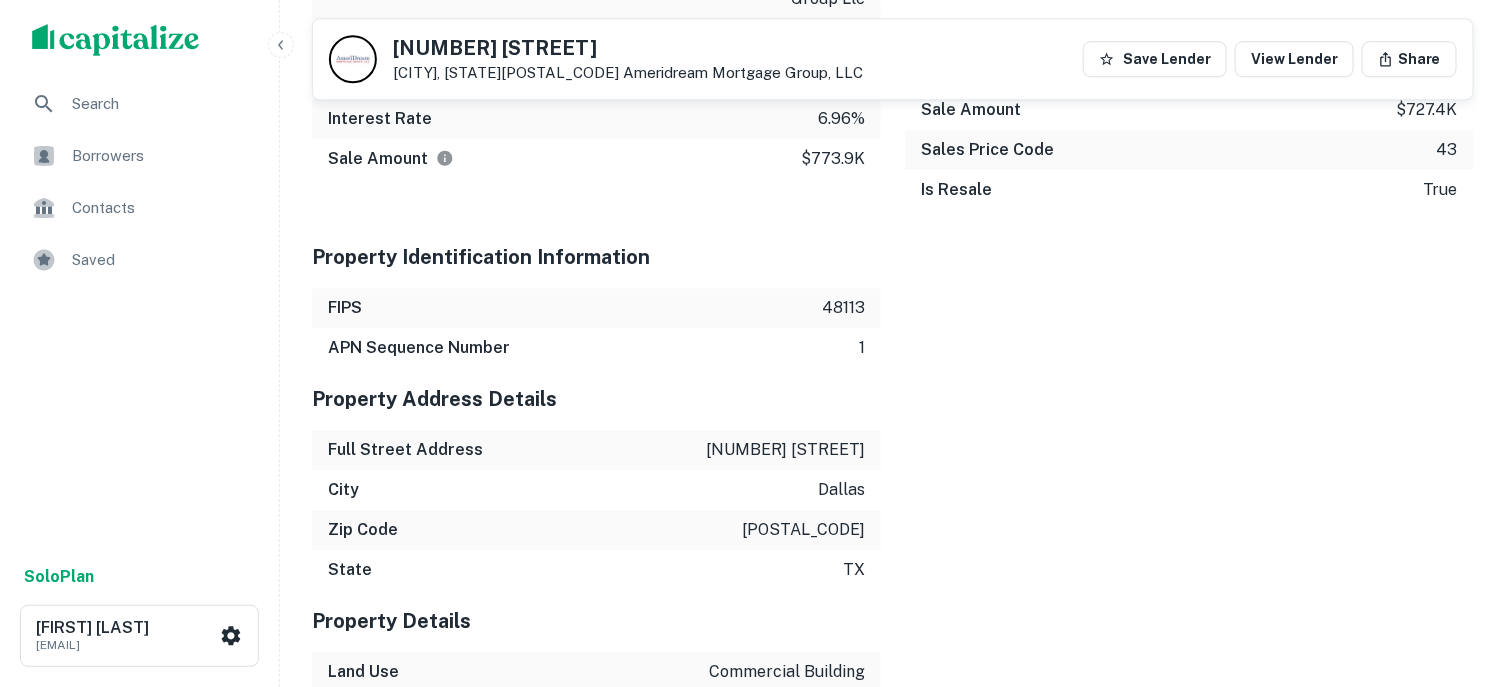 click on "Search" at bounding box center [161, 104] 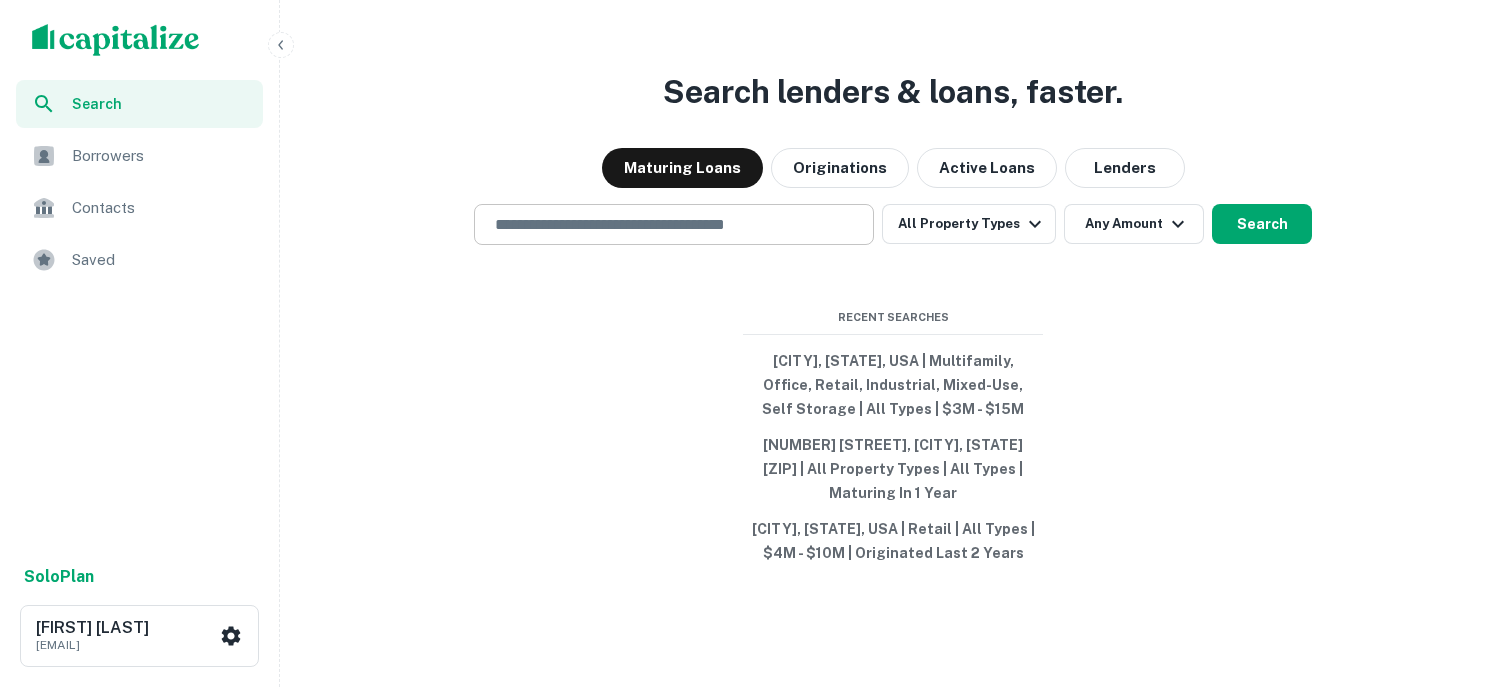 scroll, scrollTop: 0, scrollLeft: 0, axis: both 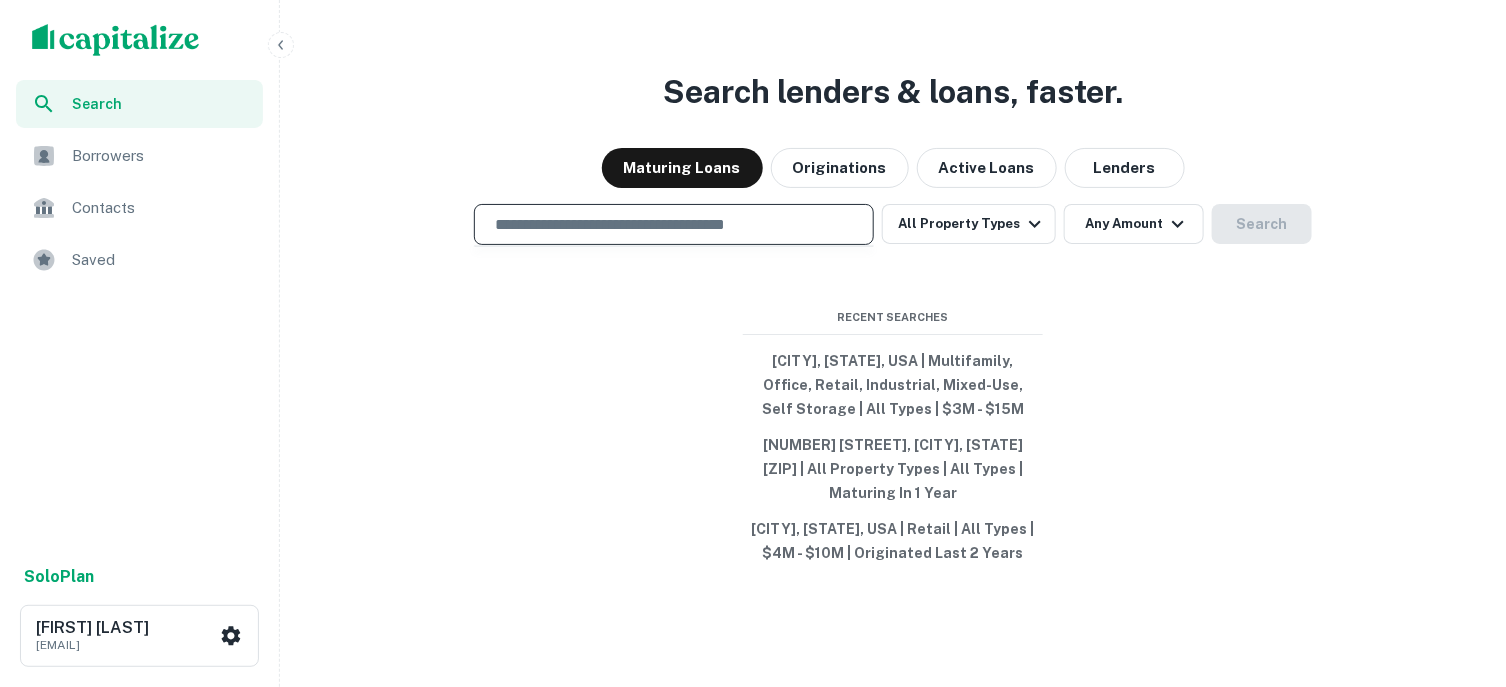 click at bounding box center [674, 224] 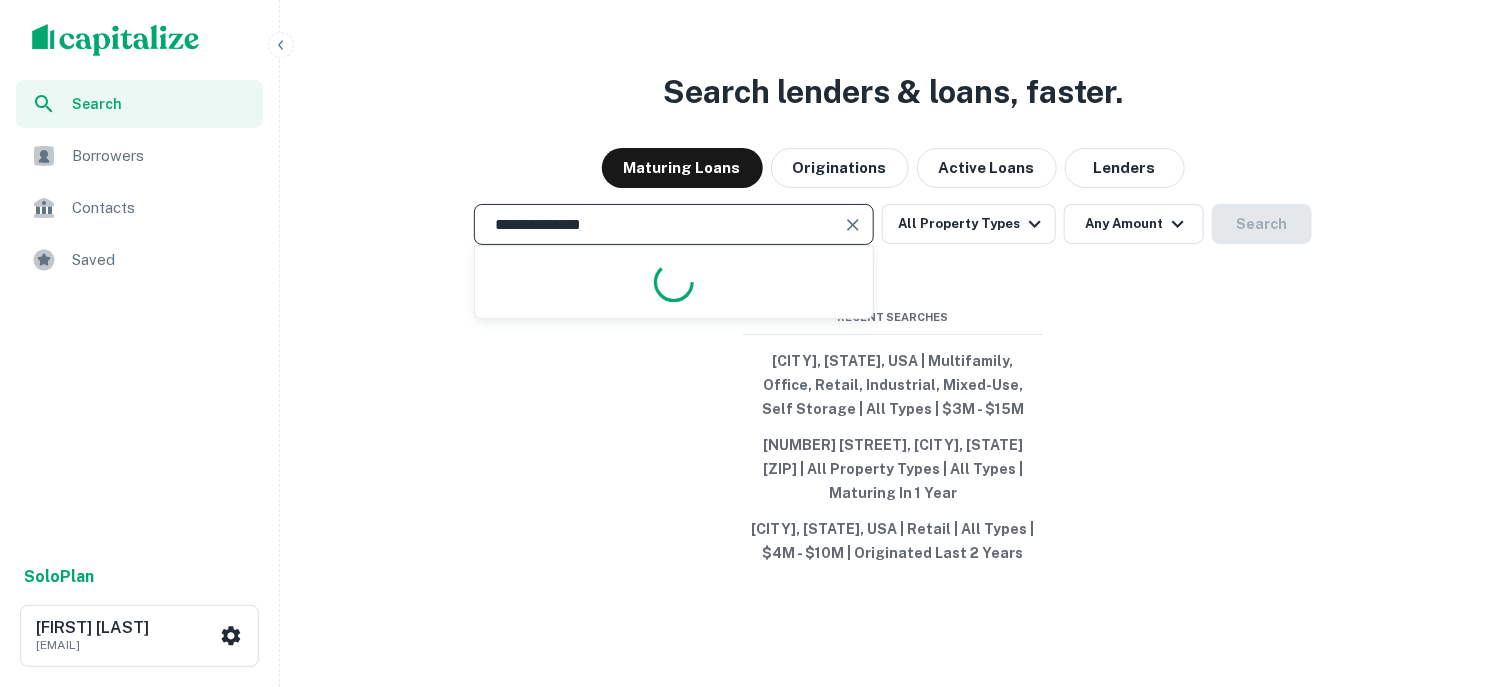 type on "**********" 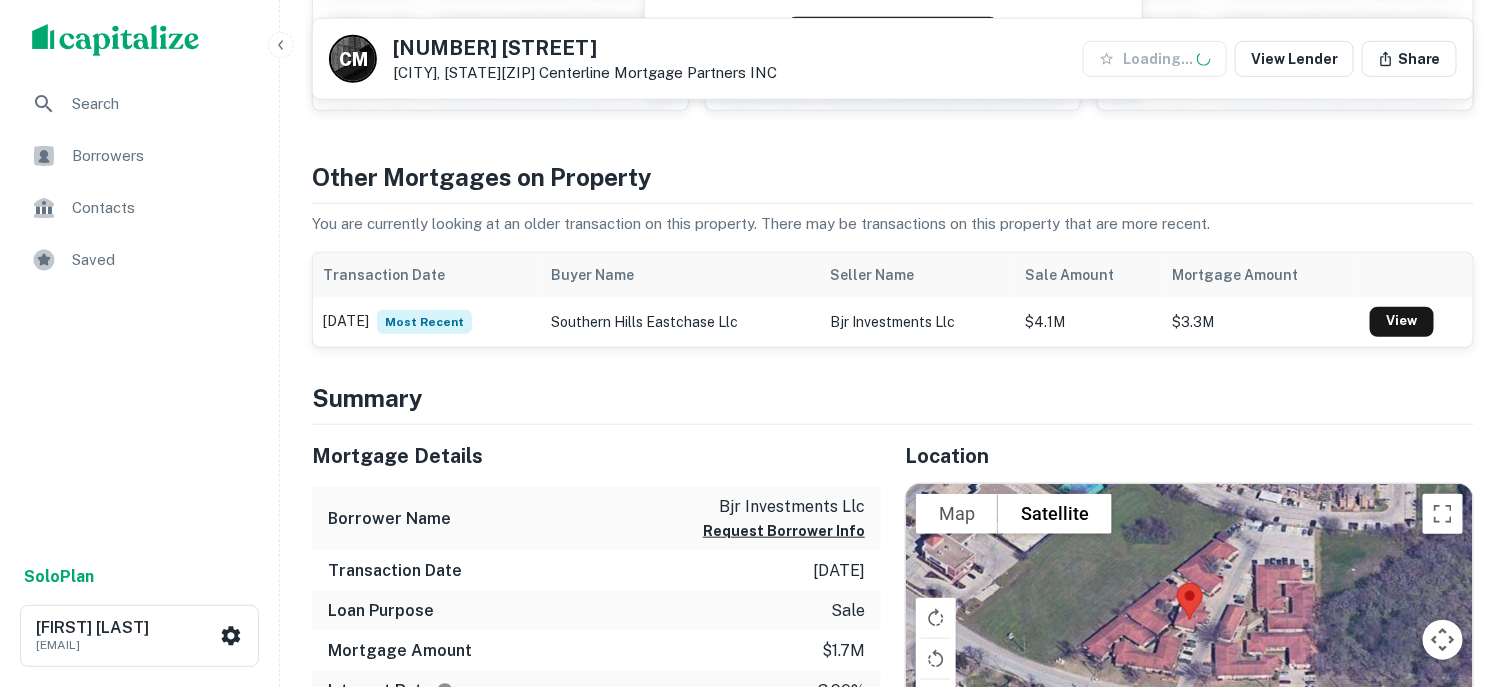 scroll, scrollTop: 400, scrollLeft: 0, axis: vertical 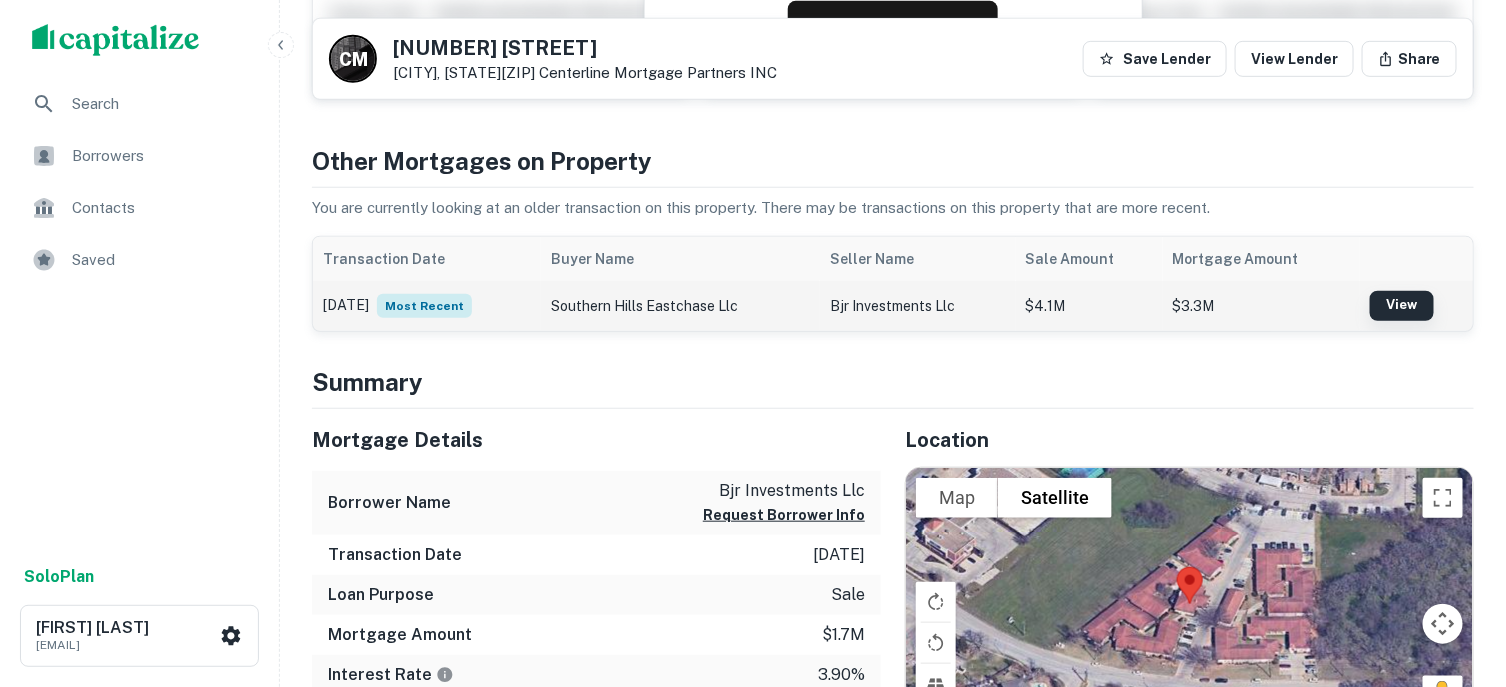 click on "View" at bounding box center [1402, 306] 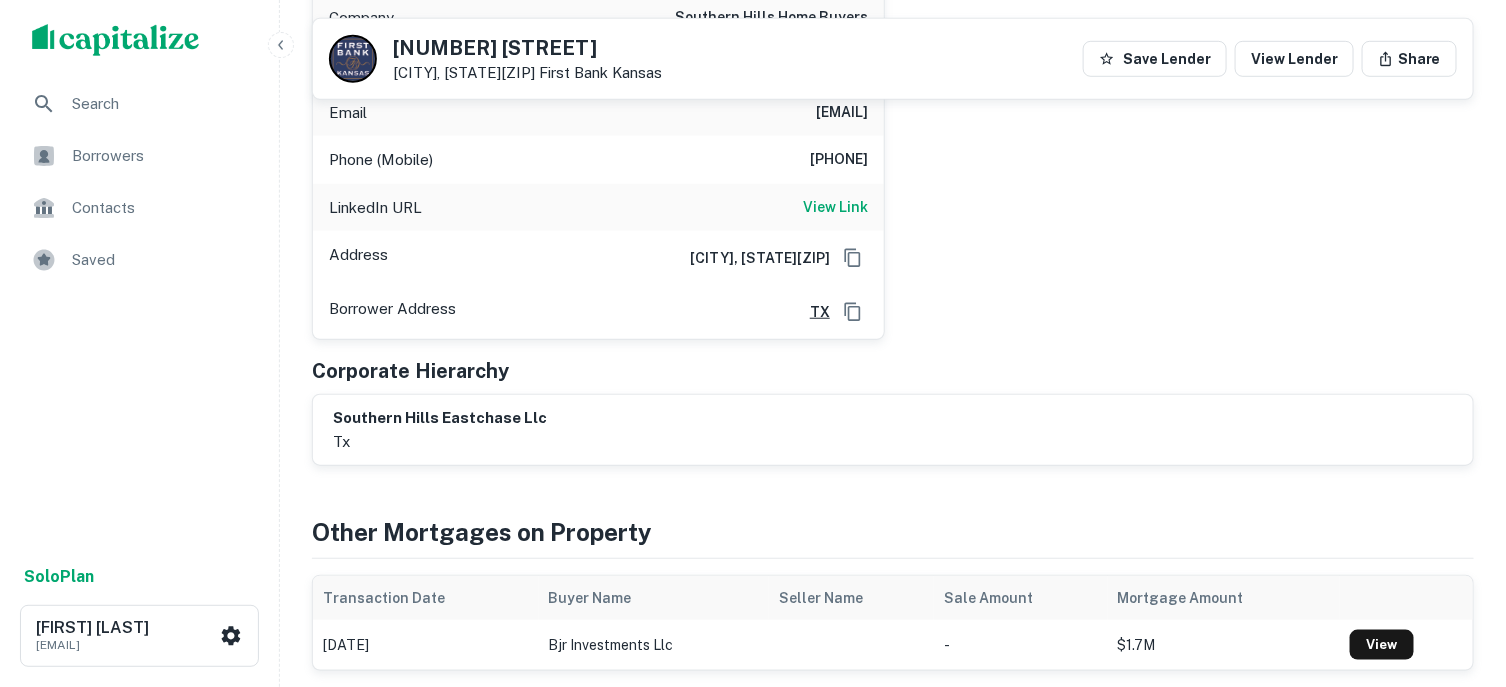 scroll, scrollTop: 200, scrollLeft: 0, axis: vertical 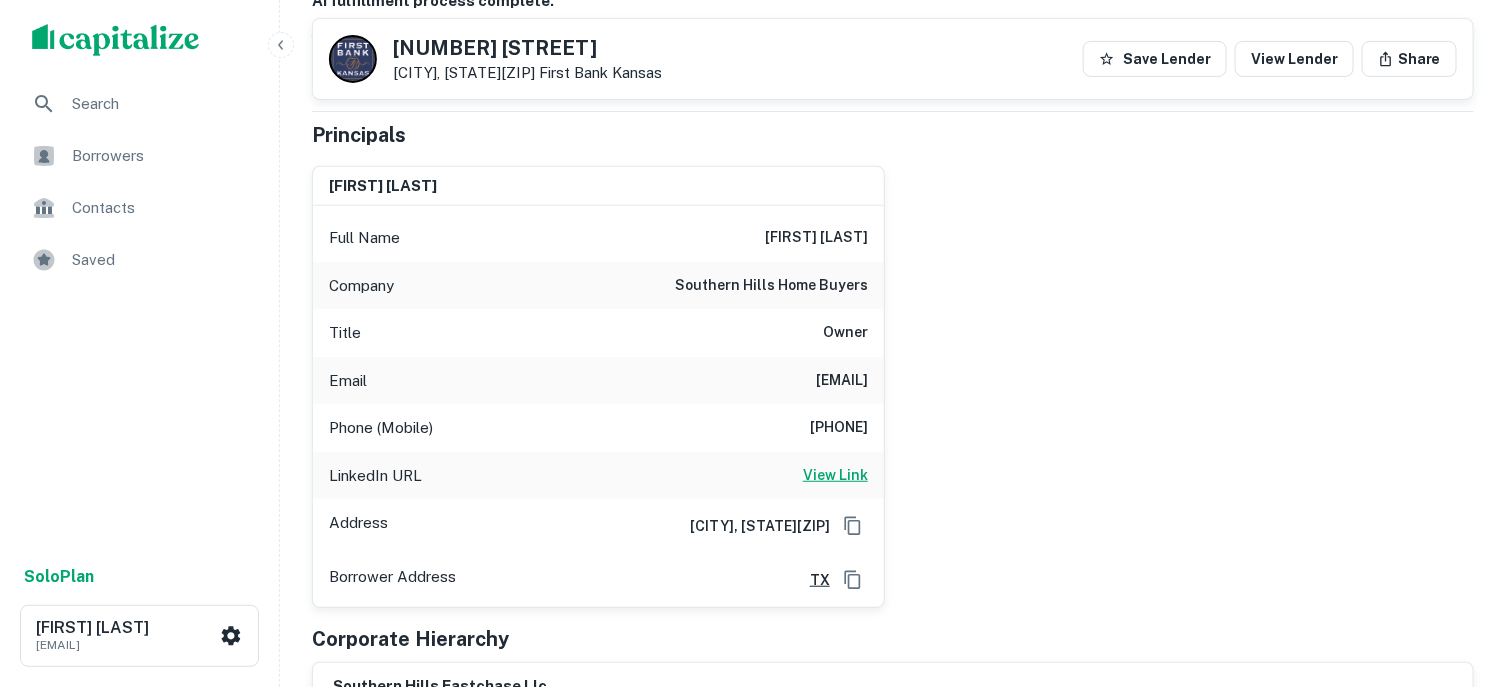click on "View Link" at bounding box center (835, 475) 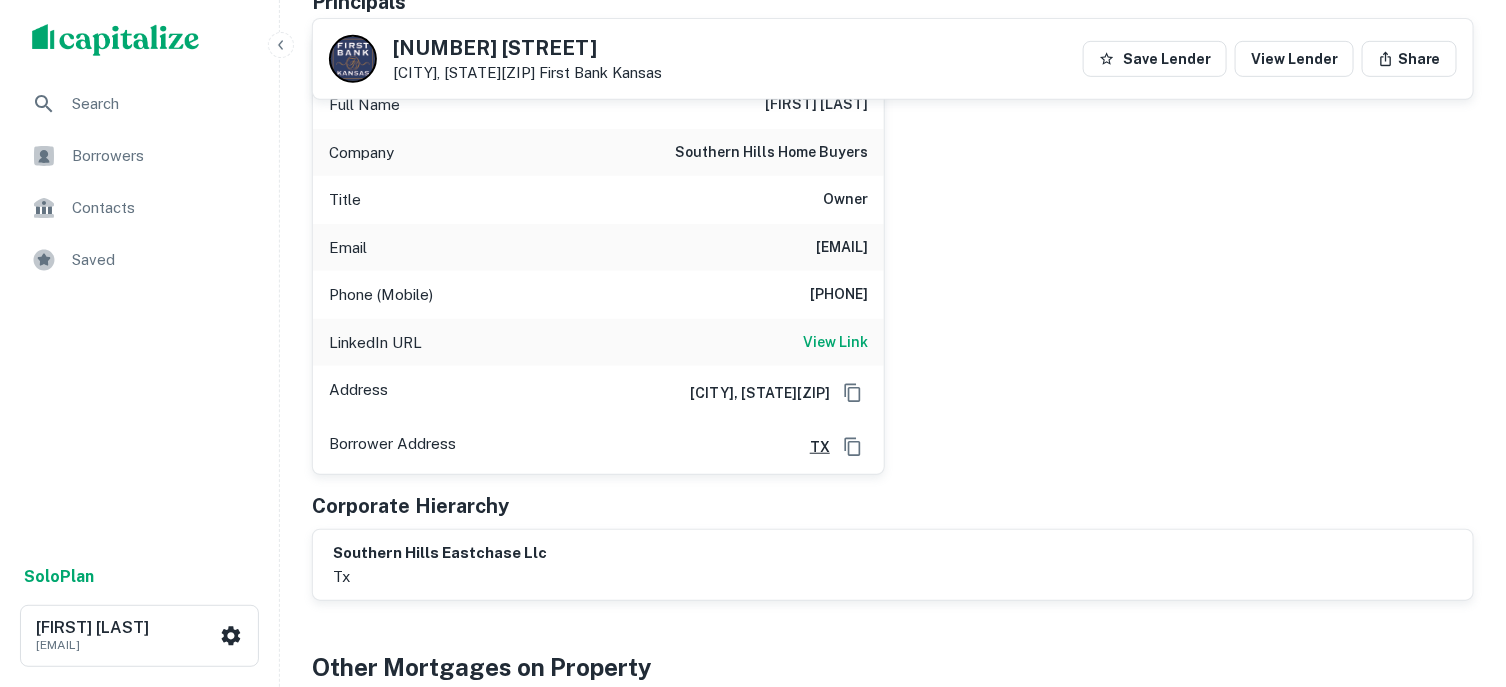scroll, scrollTop: 400, scrollLeft: 0, axis: vertical 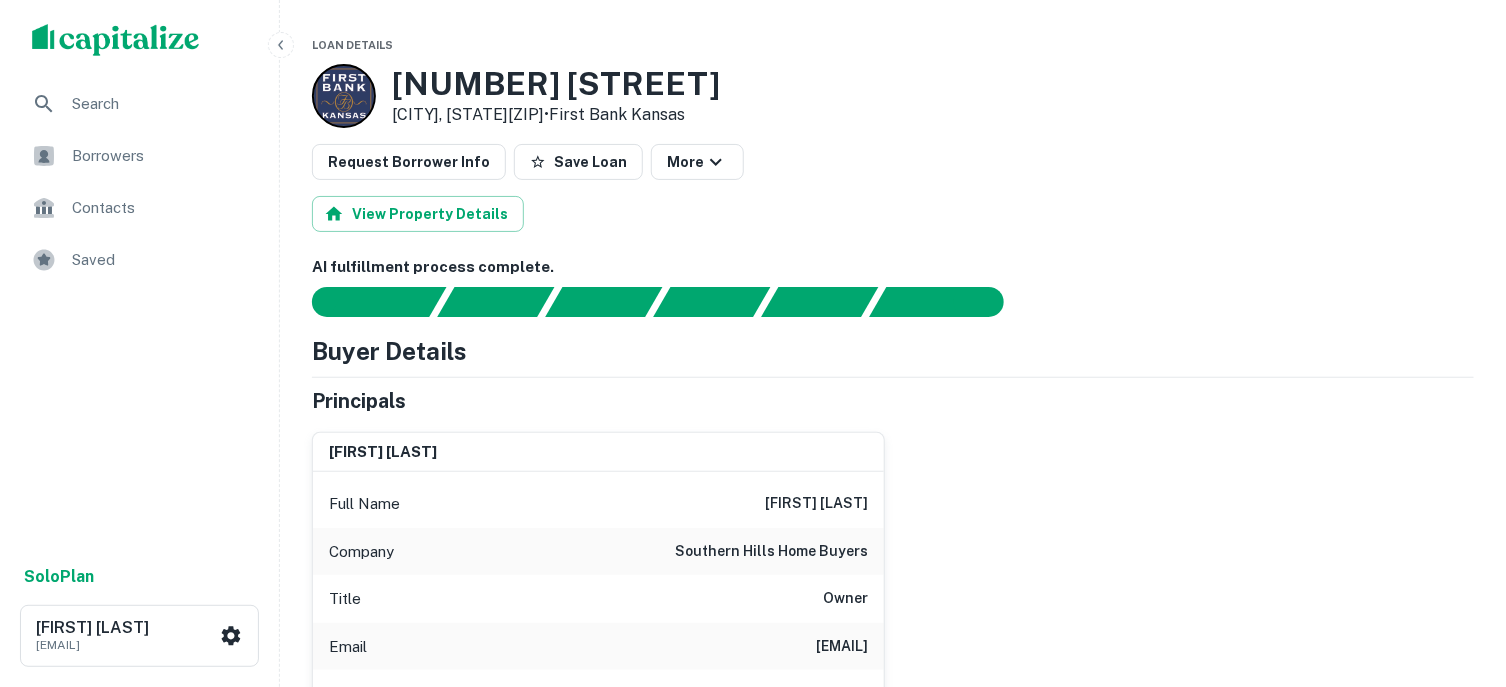click on "Search" at bounding box center [161, 104] 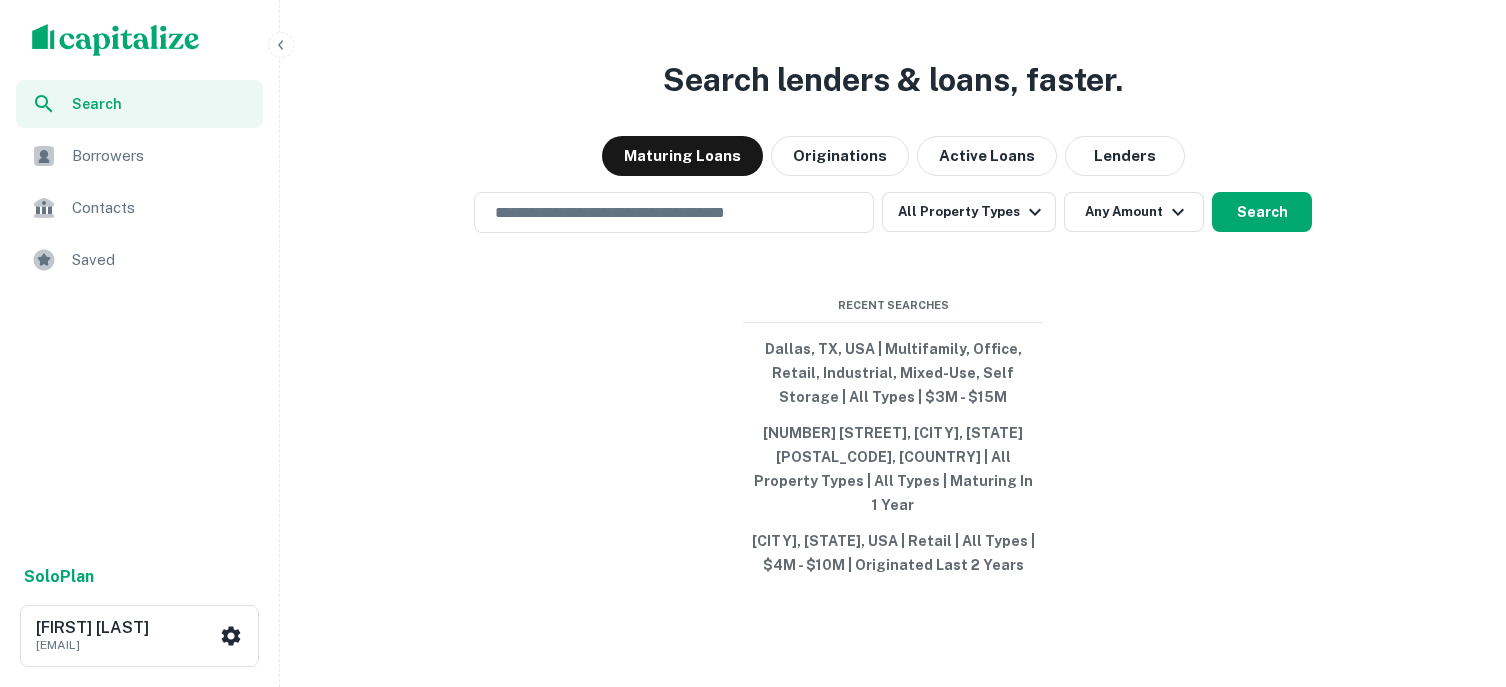 scroll, scrollTop: 0, scrollLeft: 0, axis: both 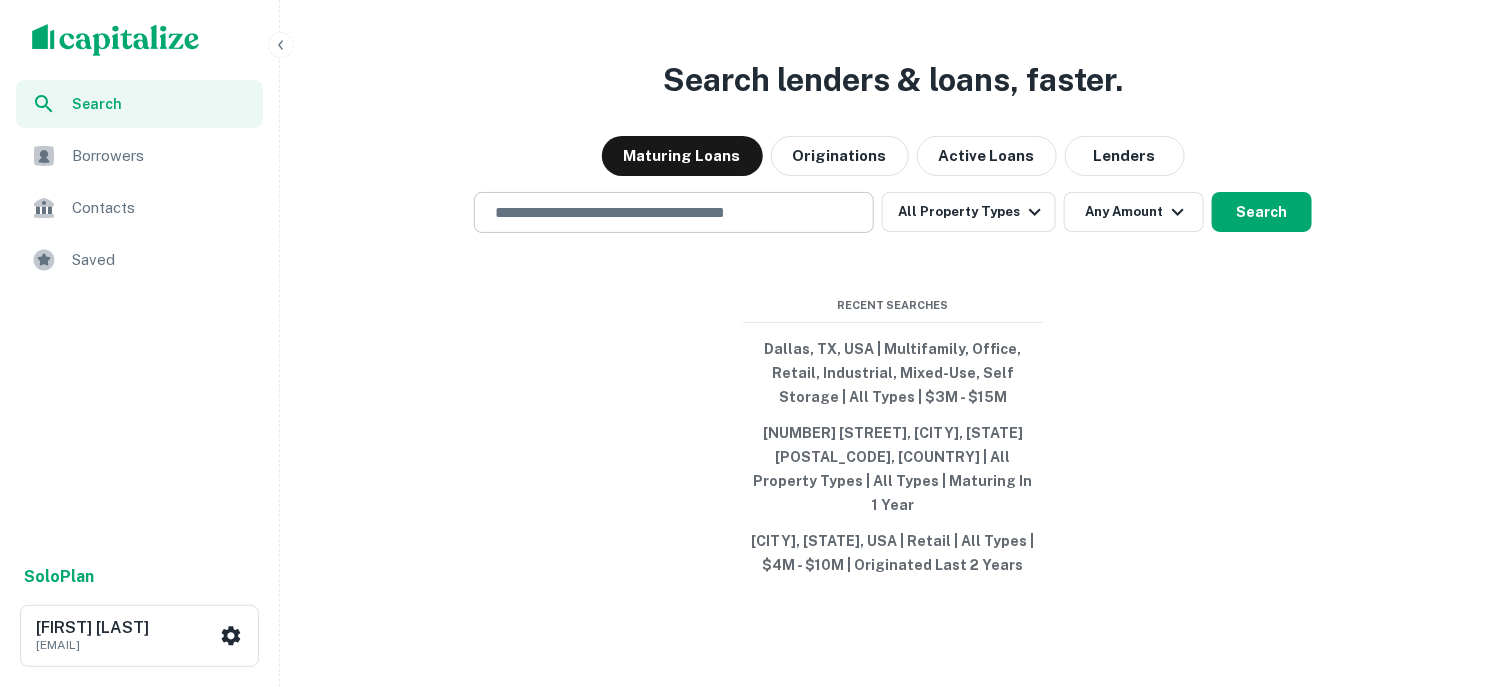 click at bounding box center (674, 212) 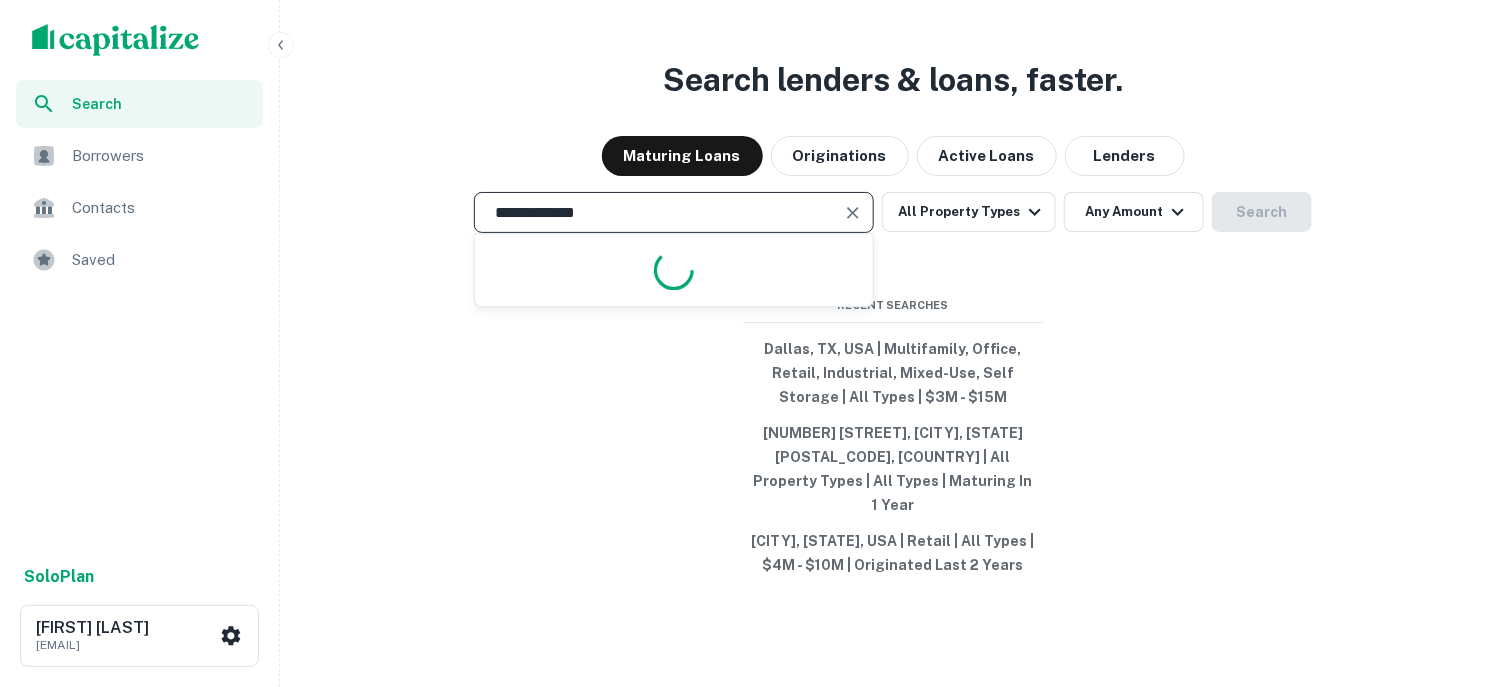 type on "**********" 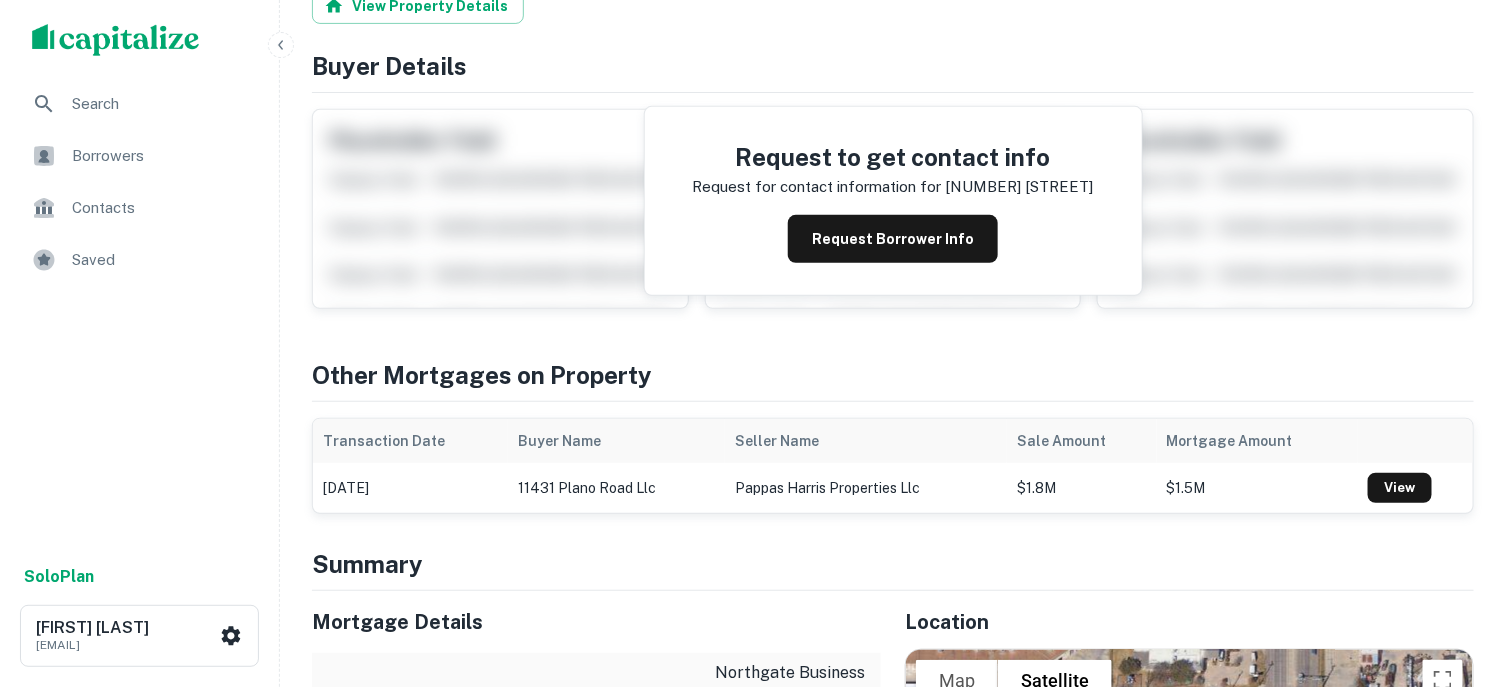 scroll, scrollTop: 299, scrollLeft: 0, axis: vertical 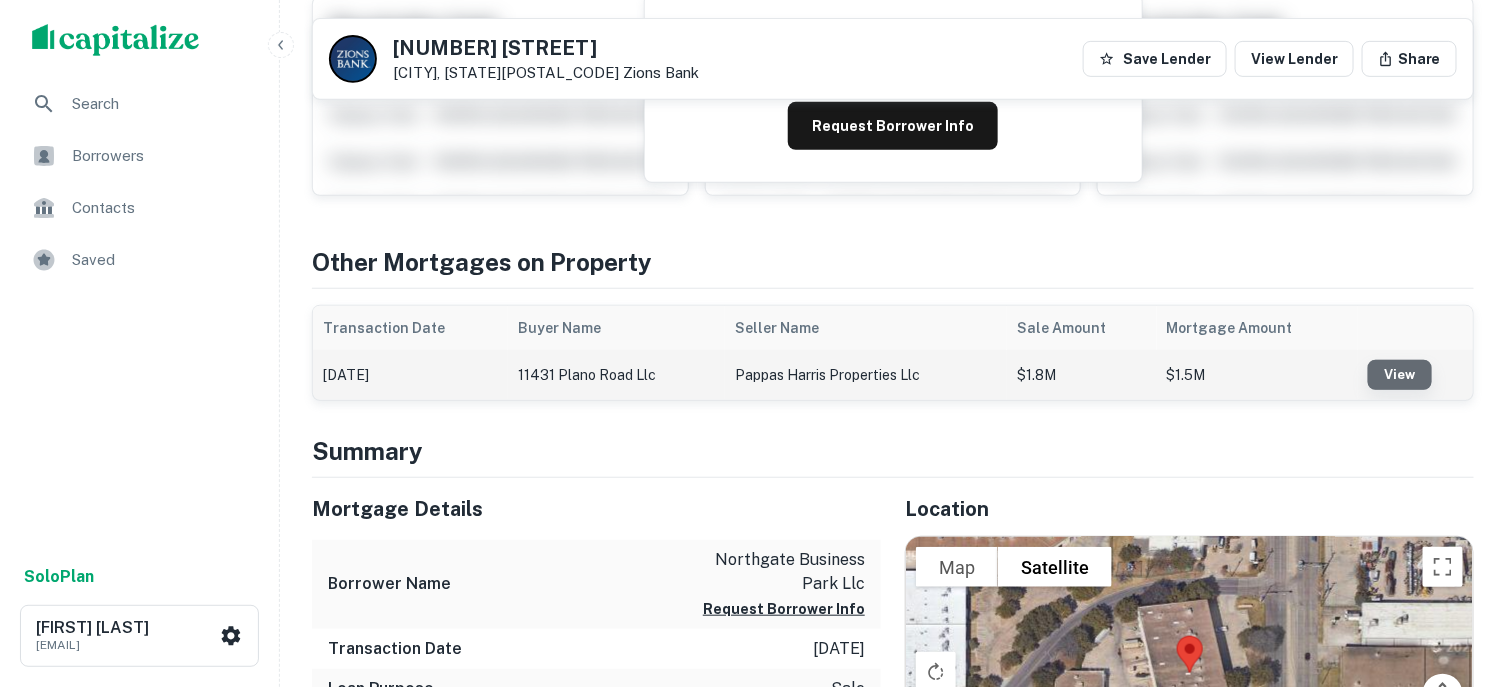 click on "View" at bounding box center [1400, 375] 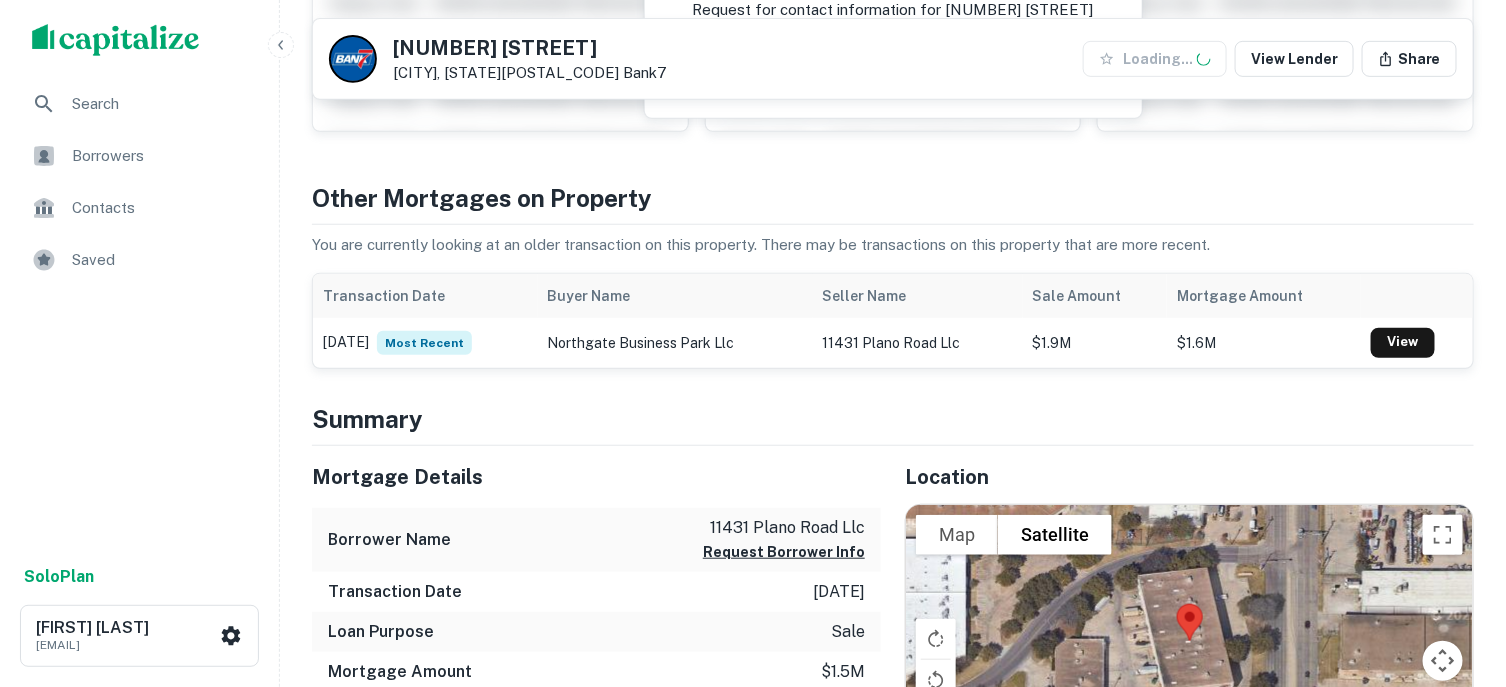 scroll, scrollTop: 400, scrollLeft: 0, axis: vertical 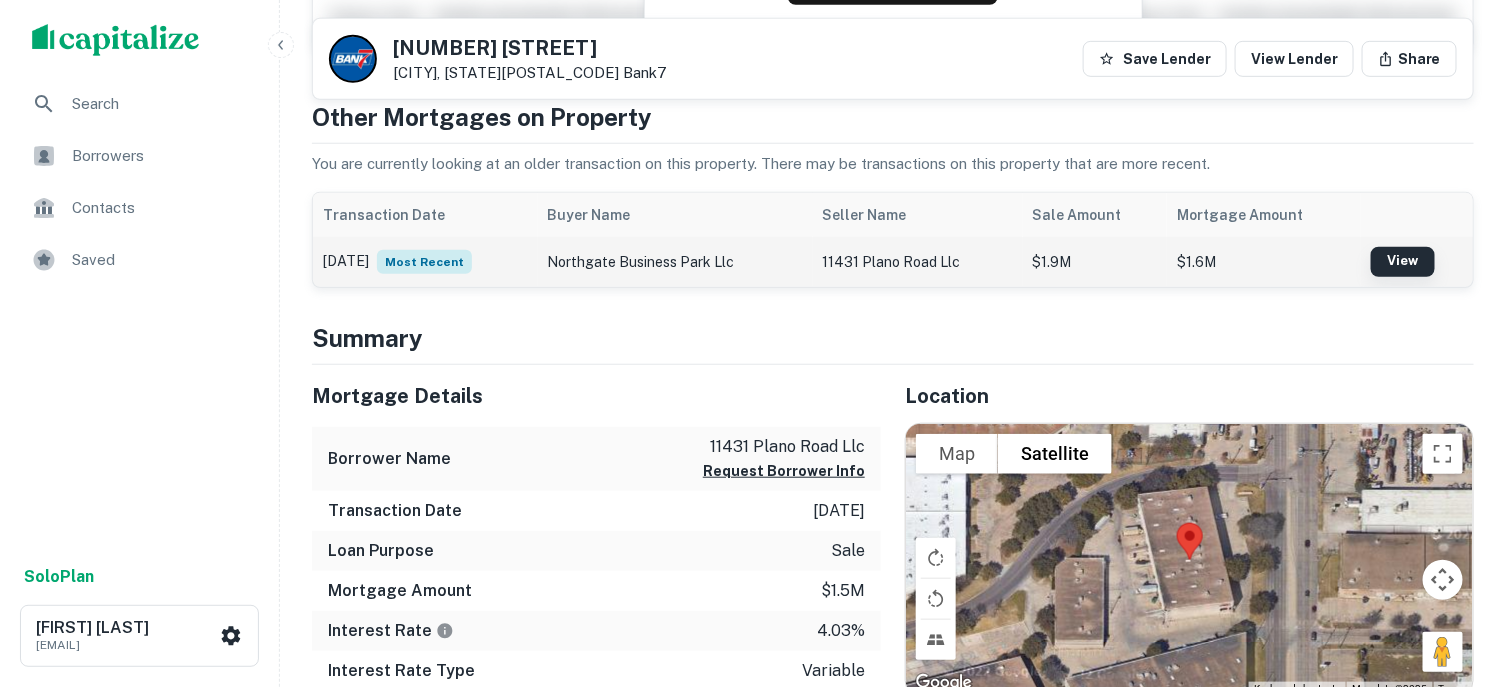 click on "View" at bounding box center (1403, 262) 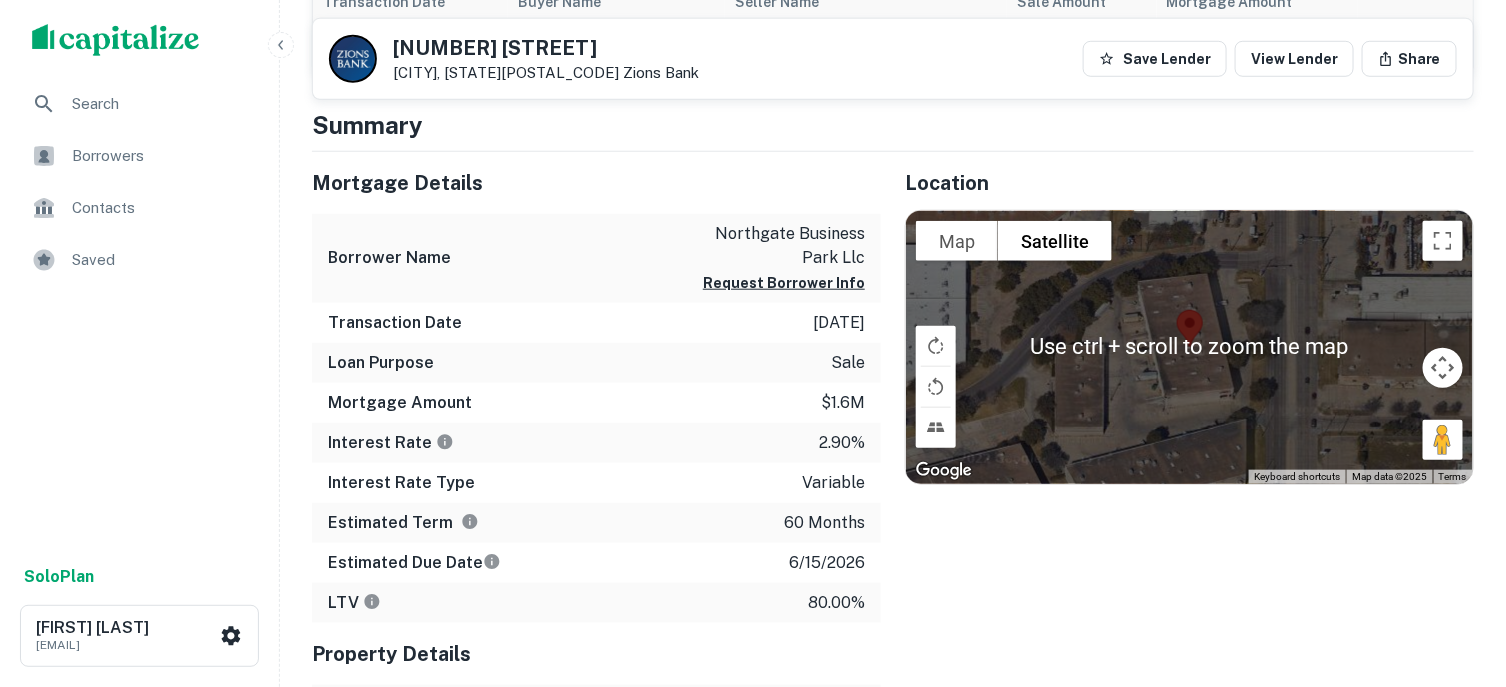 scroll, scrollTop: 600, scrollLeft: 0, axis: vertical 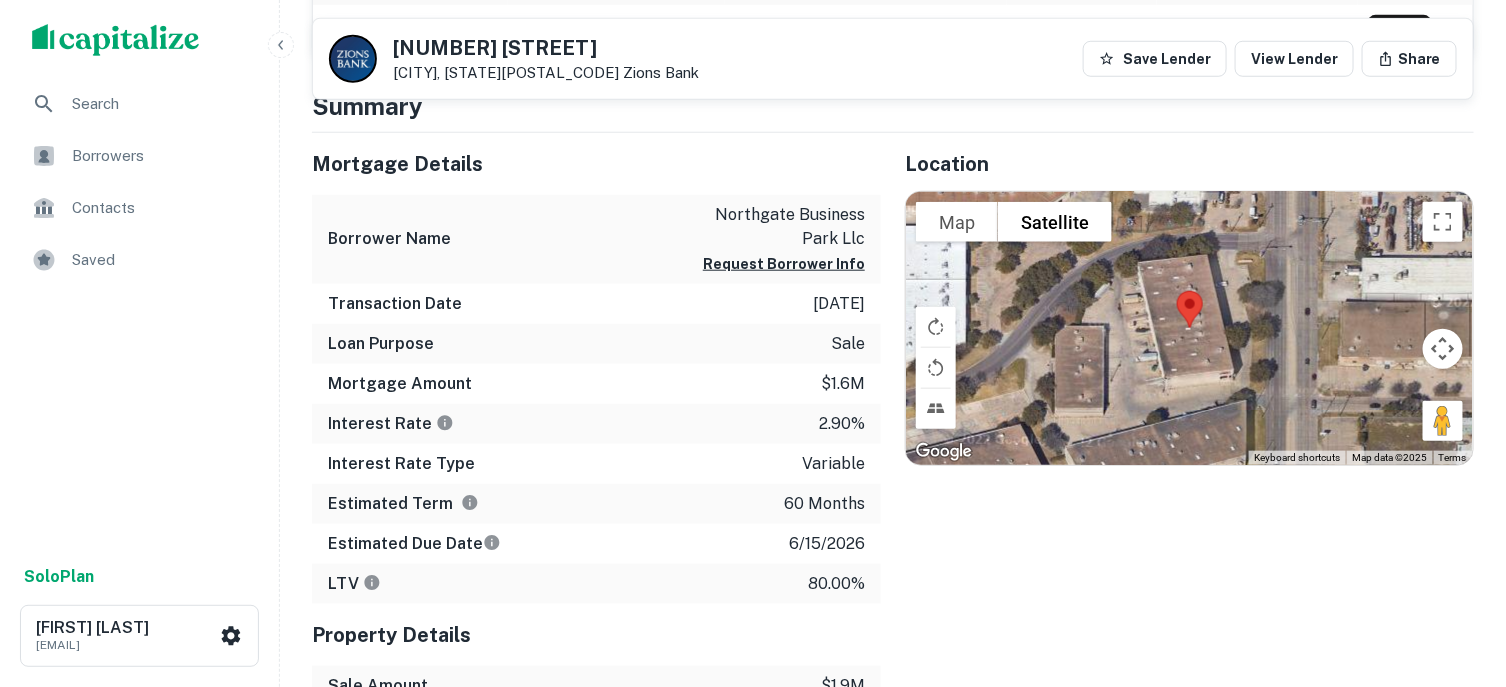 click on "Search         Borrowers         Contacts         Saved" at bounding box center [139, 316] 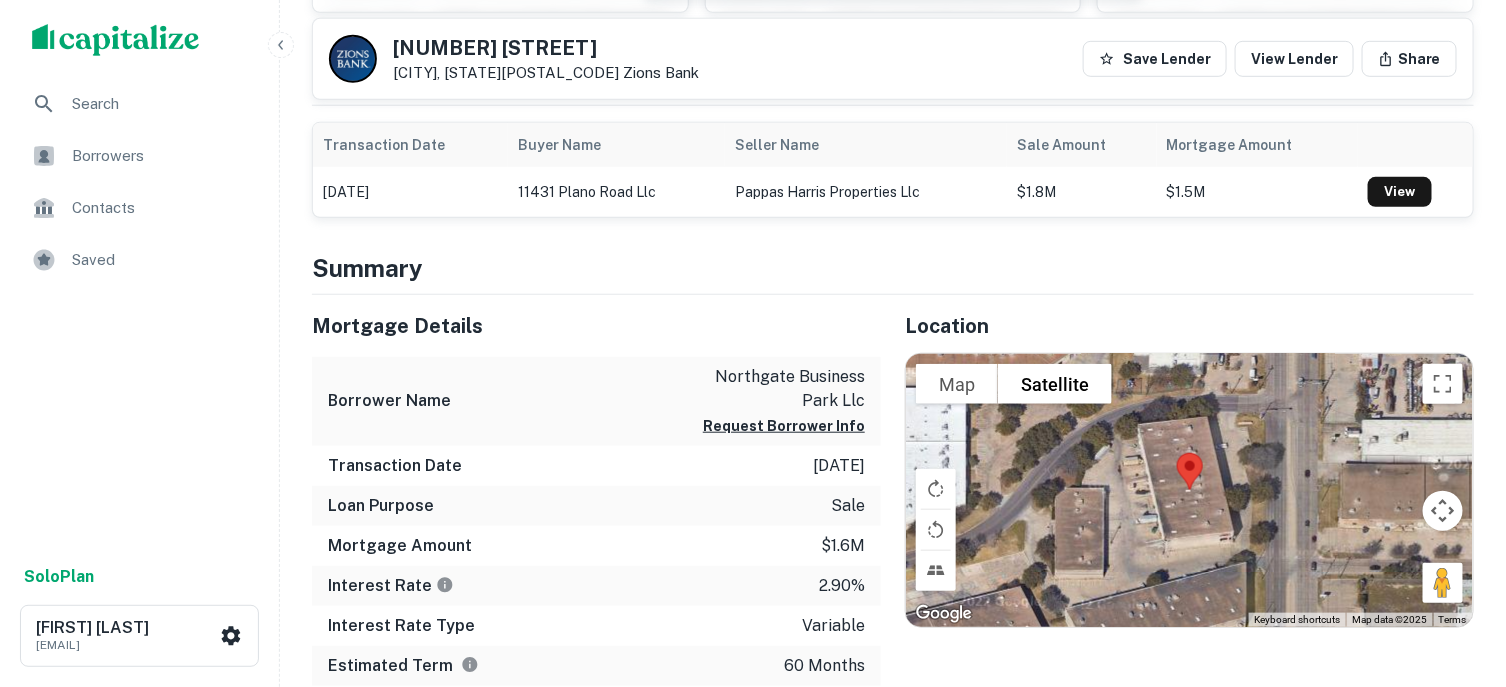 scroll, scrollTop: 100, scrollLeft: 0, axis: vertical 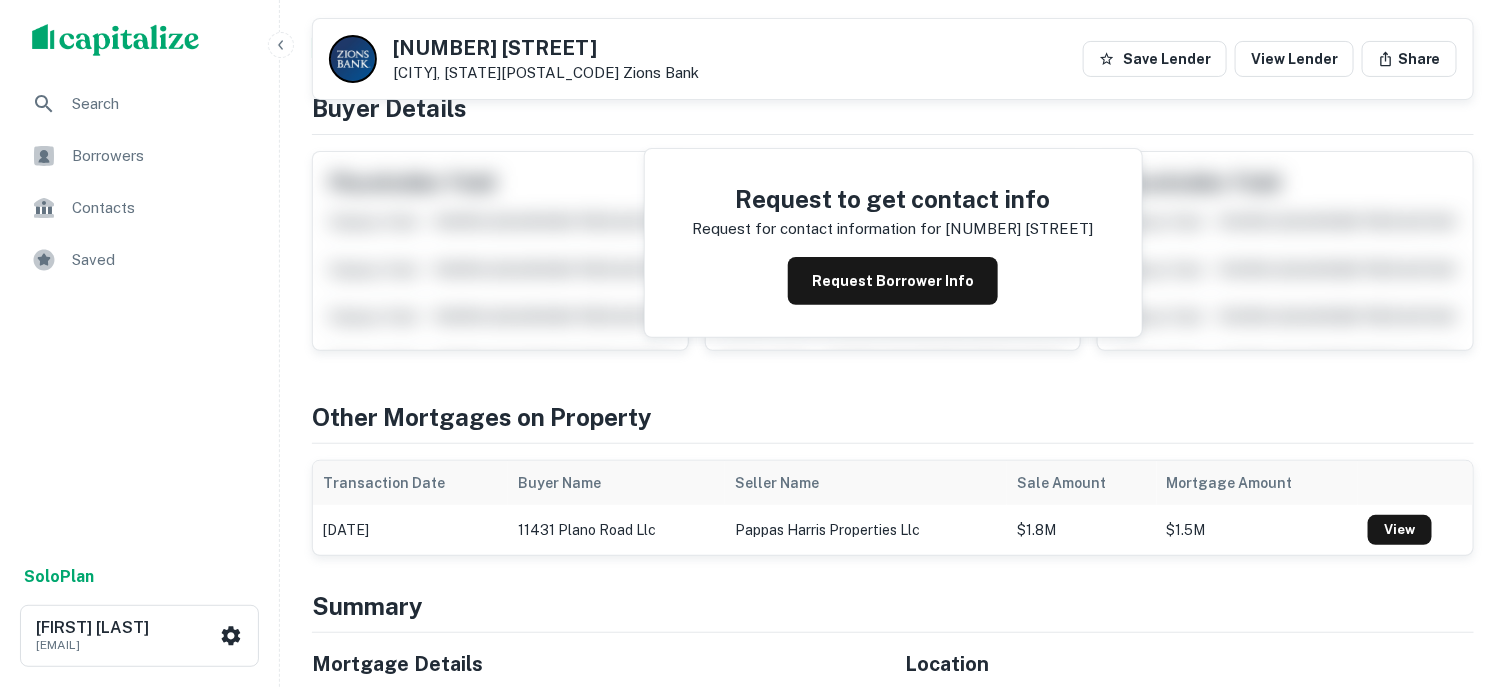 click on "Search" at bounding box center [161, 104] 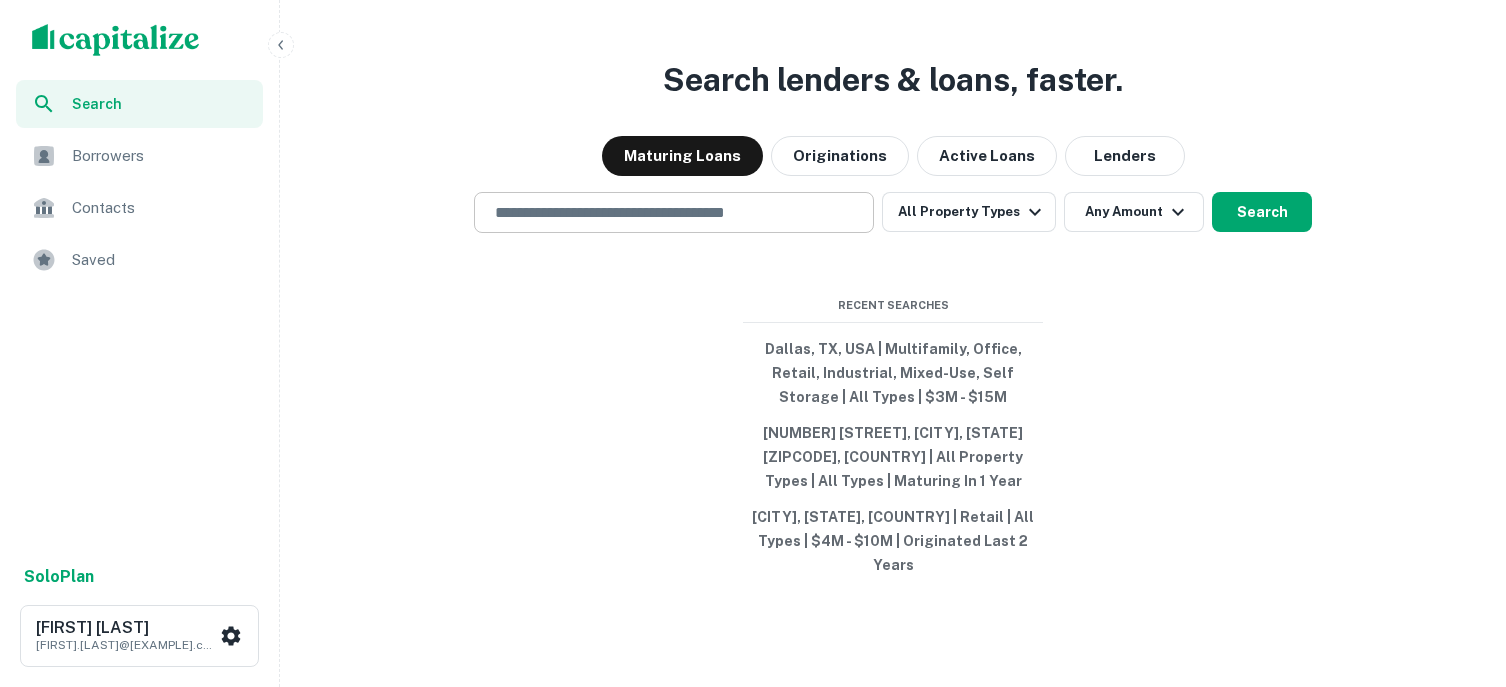 scroll, scrollTop: 0, scrollLeft: 0, axis: both 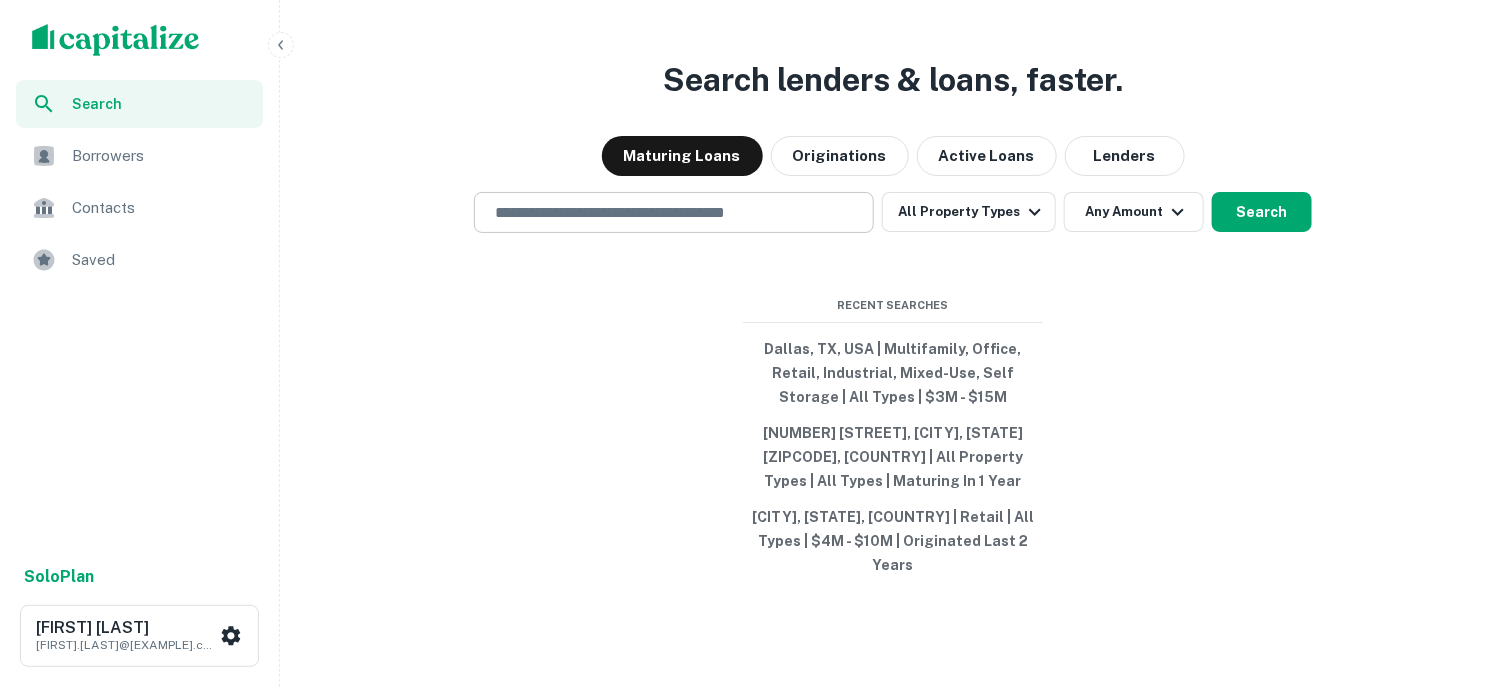 click at bounding box center [674, 212] 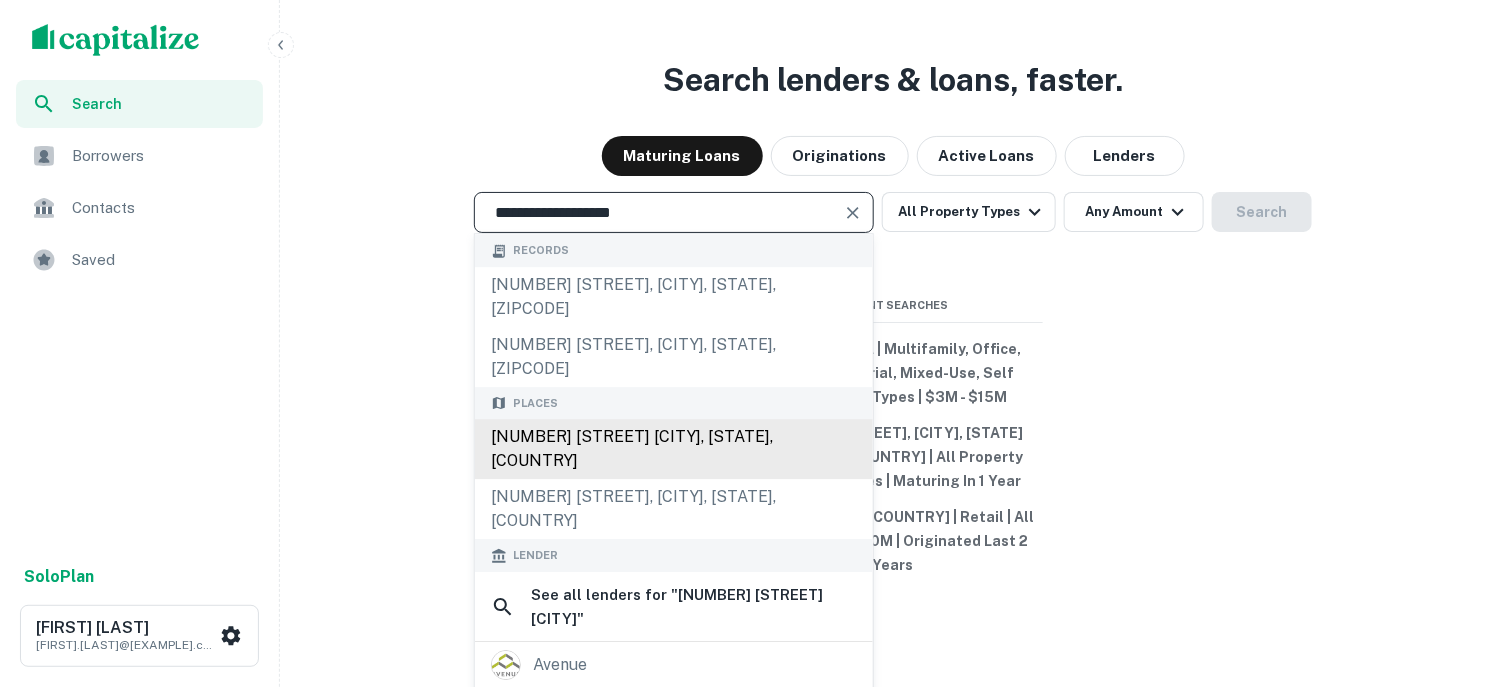 click on "[NUMBER] [STREET] [CITY], [STATE], [COUNTRY]" at bounding box center (674, 450) 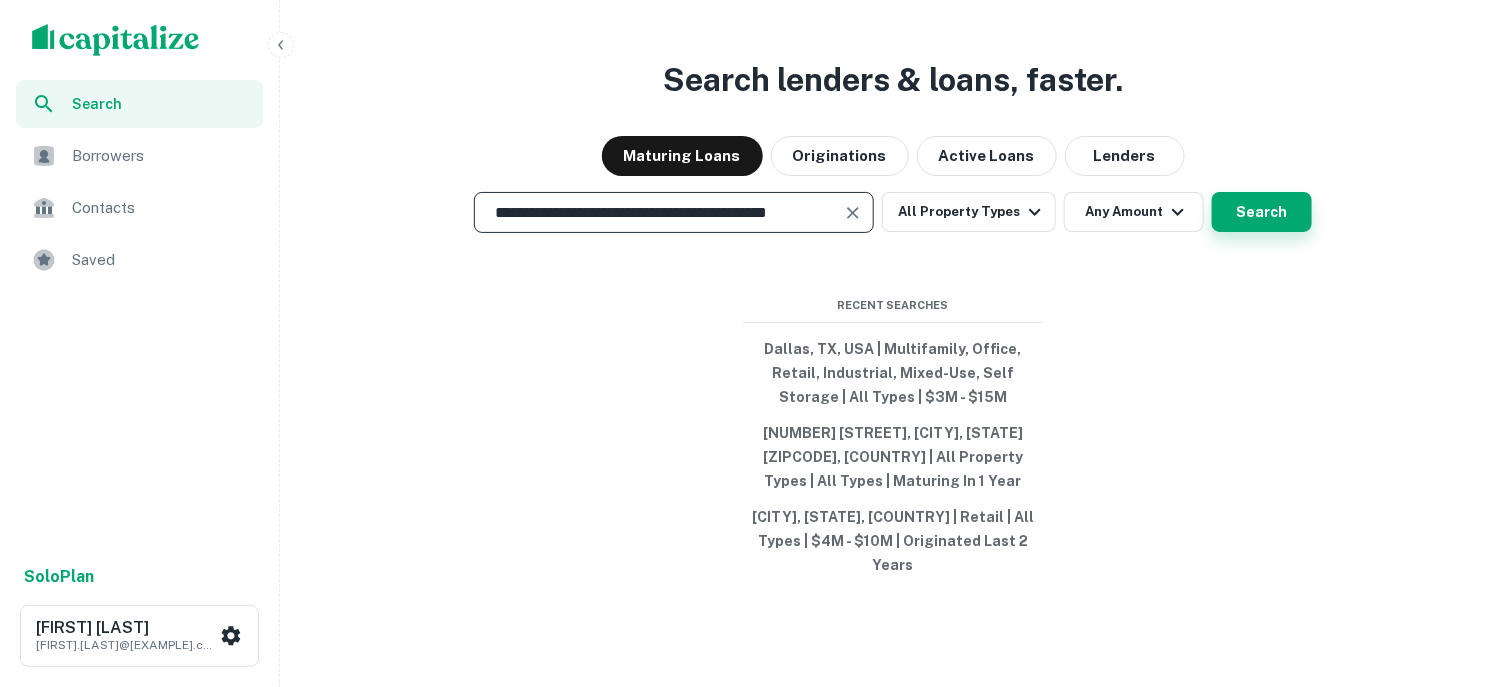 type on "**********" 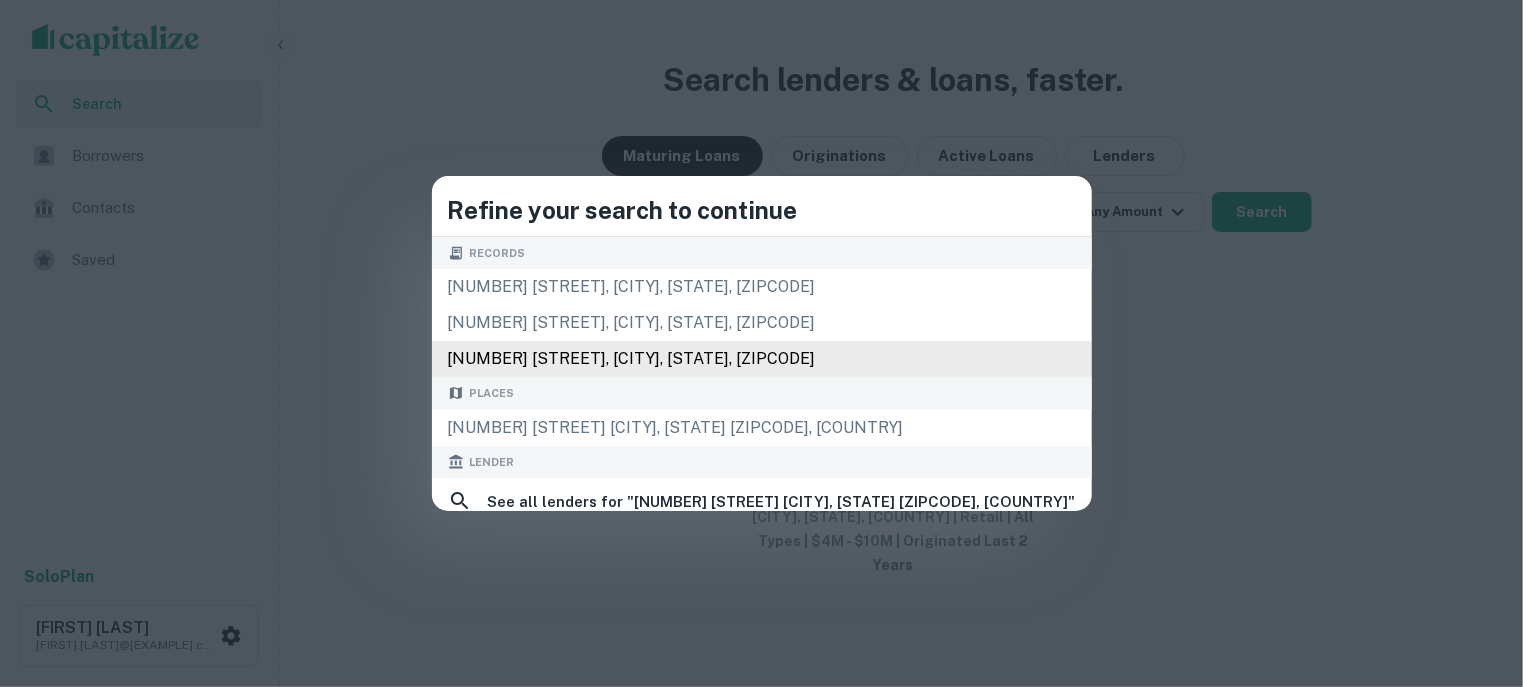 click on "[NUMBER] [STREET], [CITY], [STATE], [ZIPCODE]" at bounding box center [762, 359] 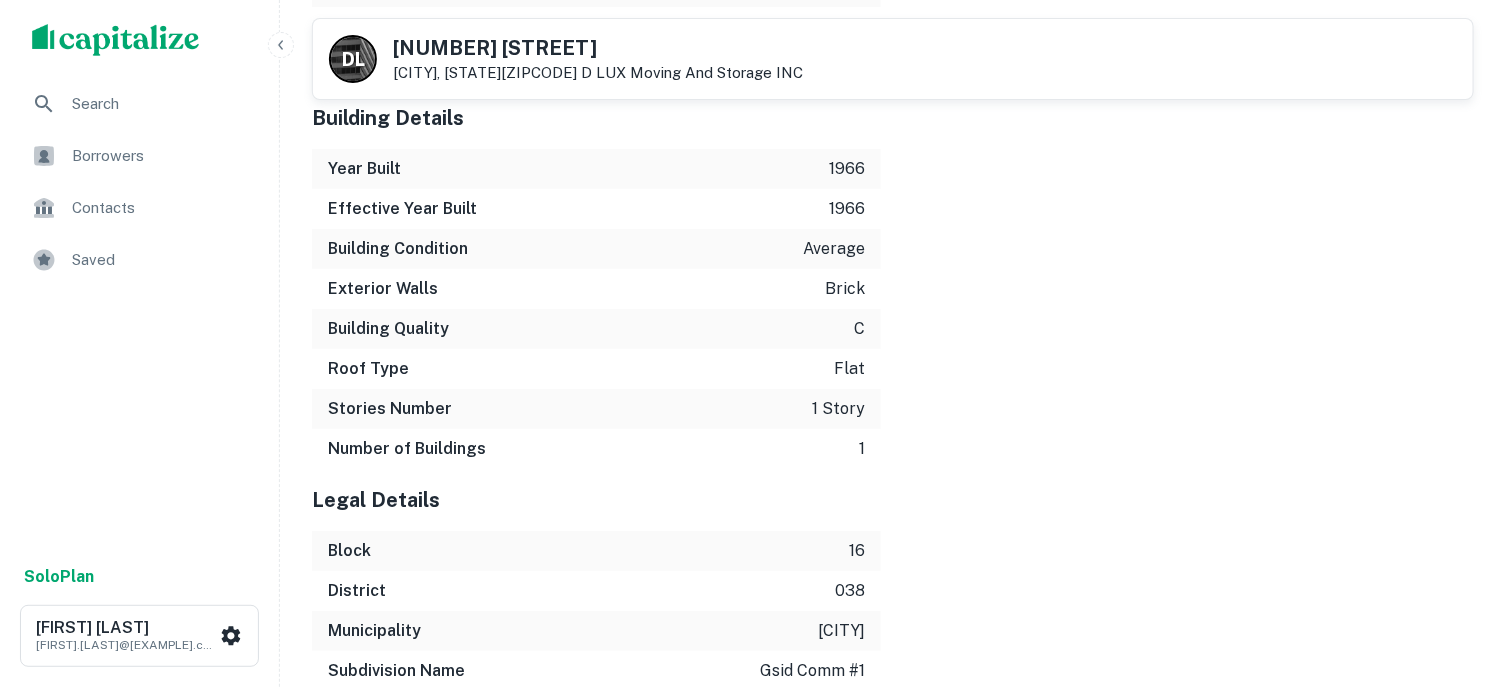 scroll, scrollTop: 2924, scrollLeft: 0, axis: vertical 